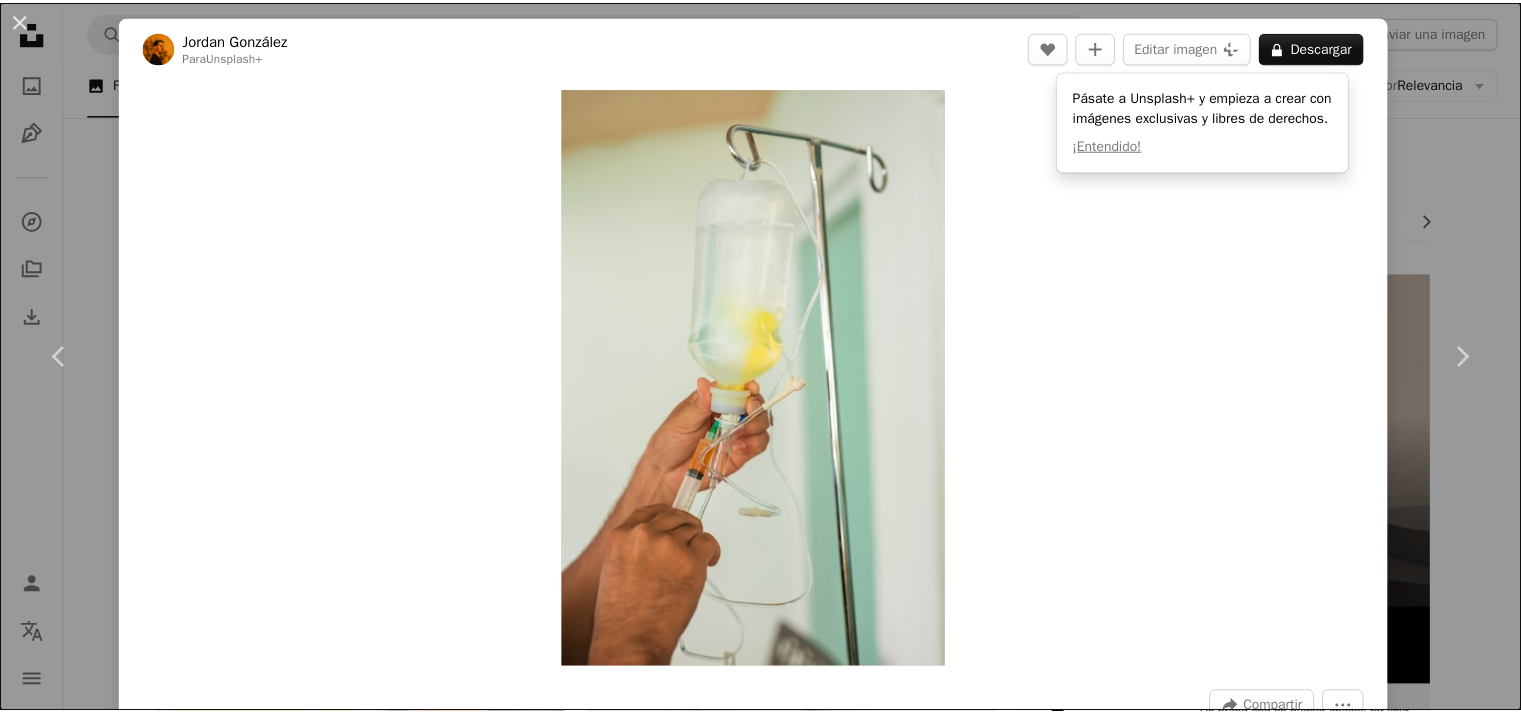 scroll, scrollTop: 6500, scrollLeft: 0, axis: vertical 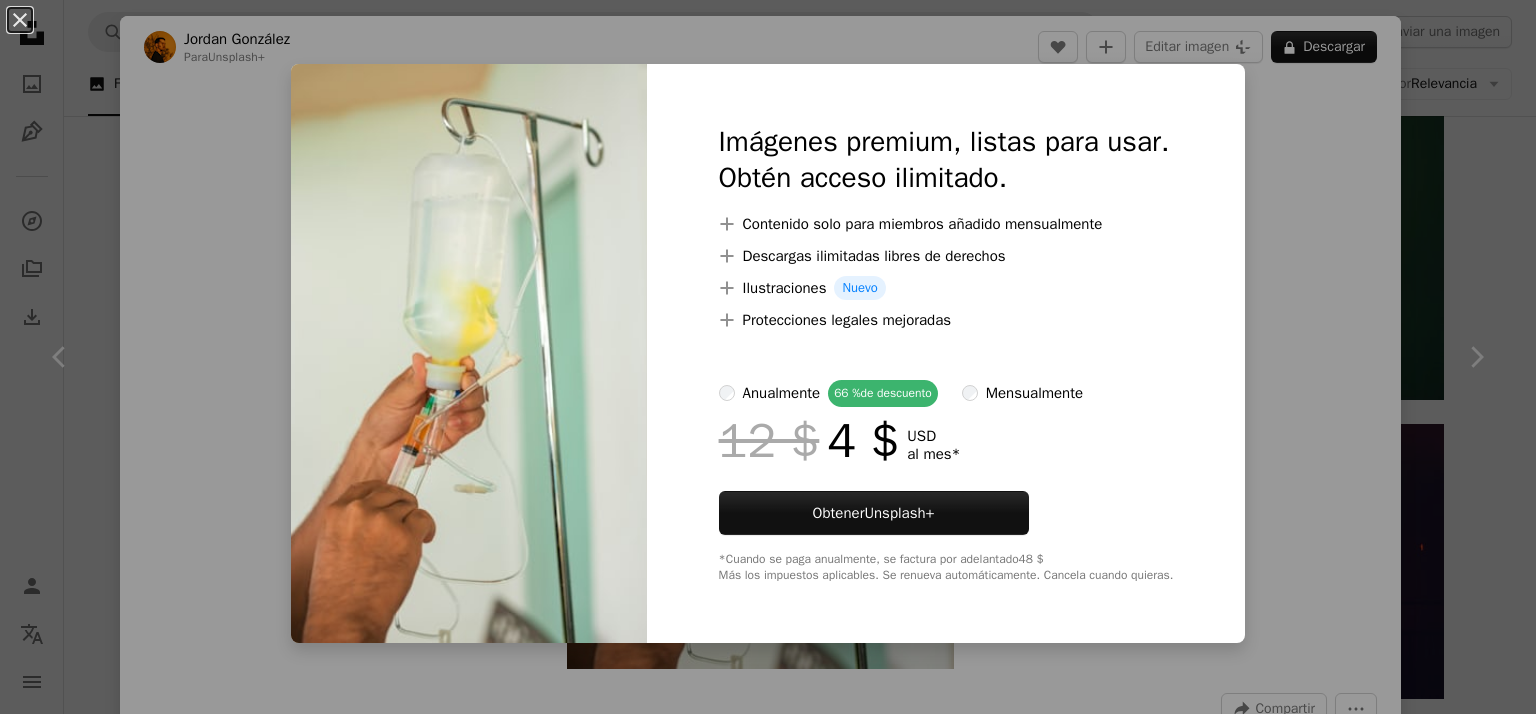 click on "An X shape Imágenes premium, listas para usar. Obtén acceso ilimitado. A plus sign Contenido solo para miembros añadido mensualmente A plus sign Descargas ilimitadas libres de derechos A plus sign Ilustraciones  Nuevo A plus sign Protecciones legales mejoradas anualmente 66 %  de descuento mensualmente 12 $   4 $ USD al mes * Obtener  Unsplash+ *Cuando se paga anualmente, se factura por adelantado  48 $ Más los impuestos aplicables. Se renueva automáticamente. Cancela cuando quieras." at bounding box center (768, 357) 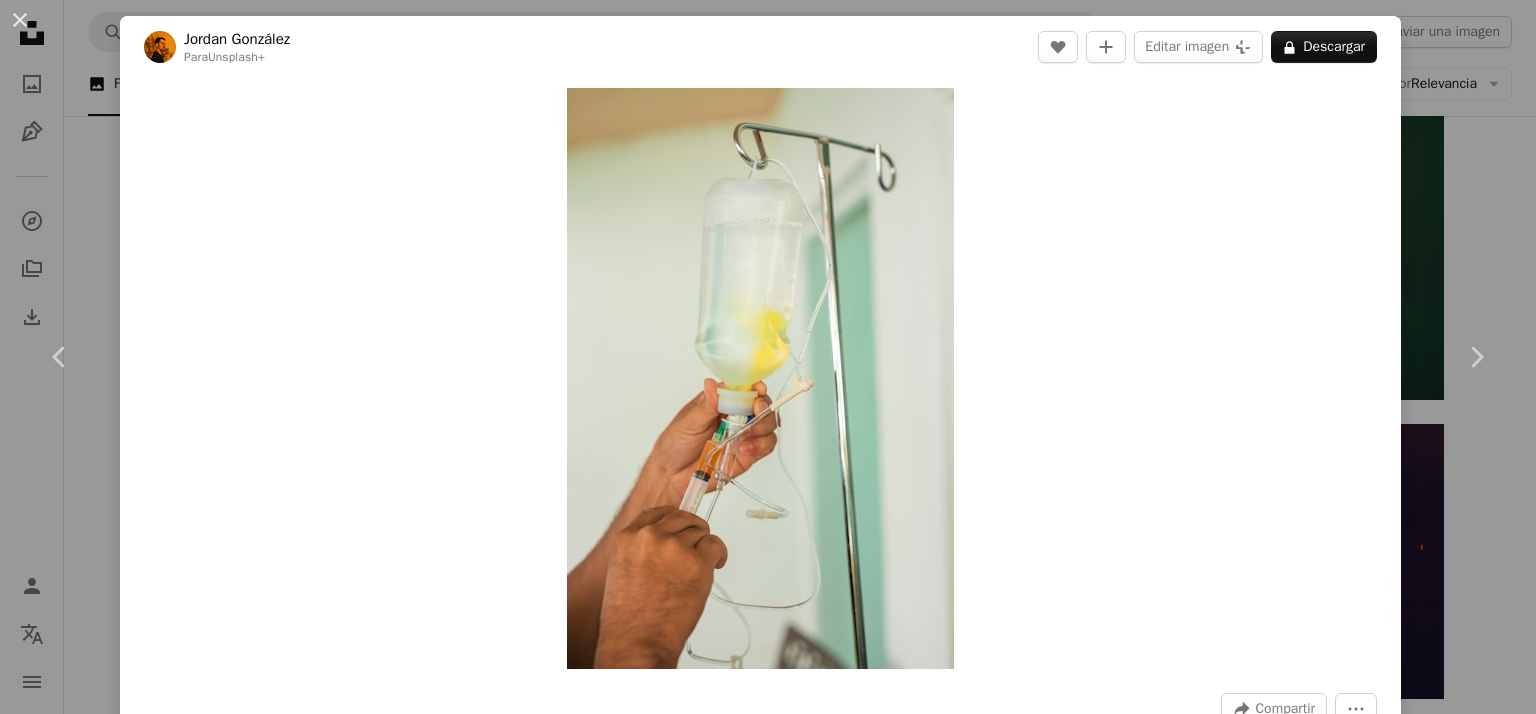 click on "[FIRST] [LAST]" at bounding box center [768, 357] 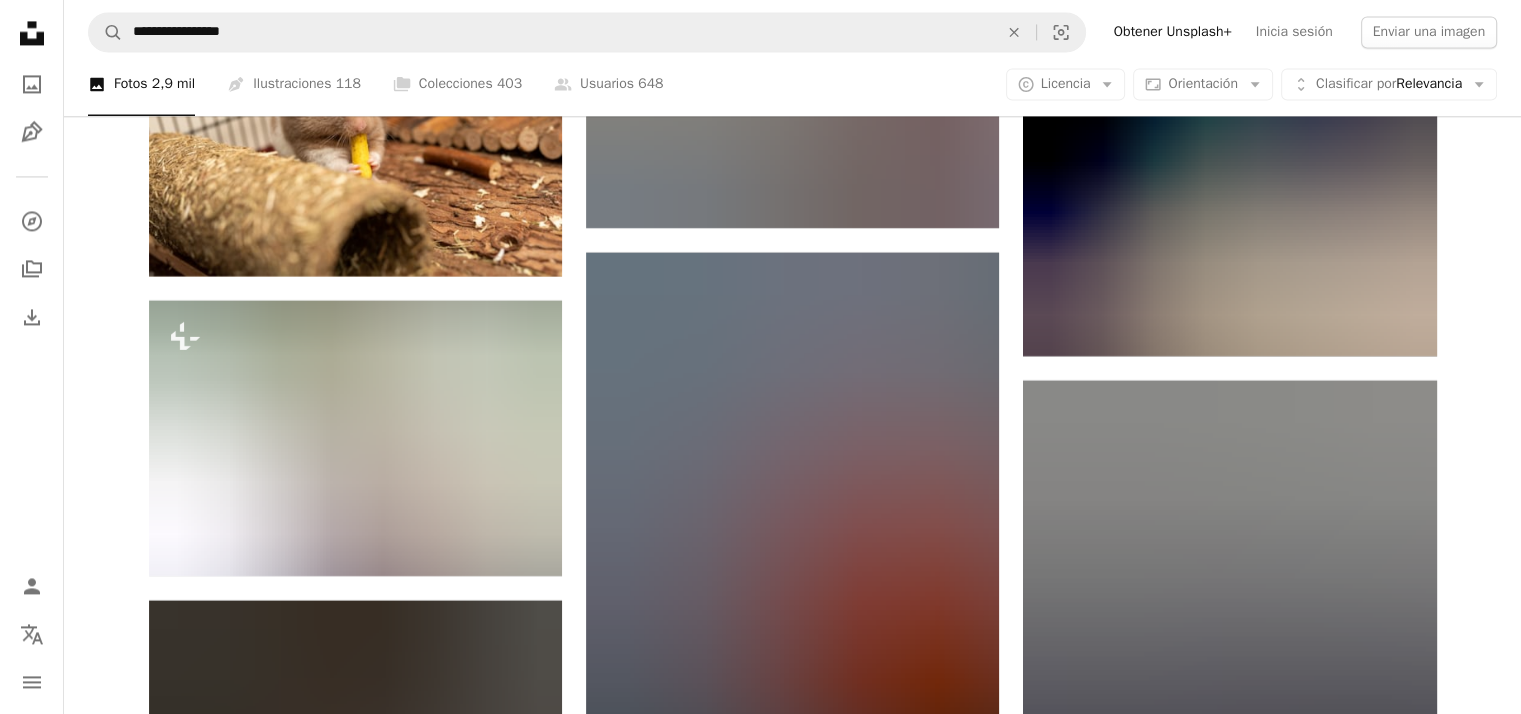 scroll, scrollTop: 18400, scrollLeft: 0, axis: vertical 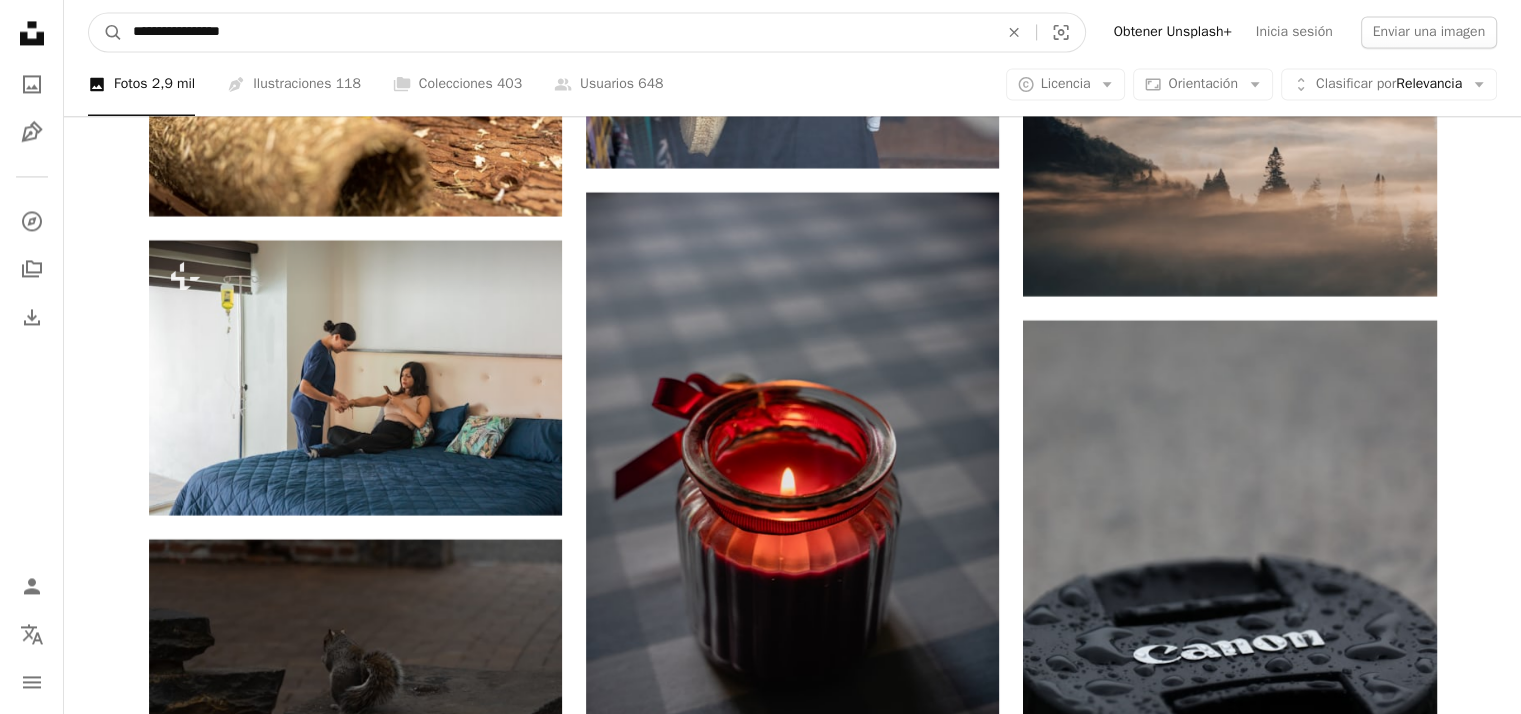 drag, startPoint x: 238, startPoint y: 30, endPoint x: 162, endPoint y: 31, distance: 76.00658 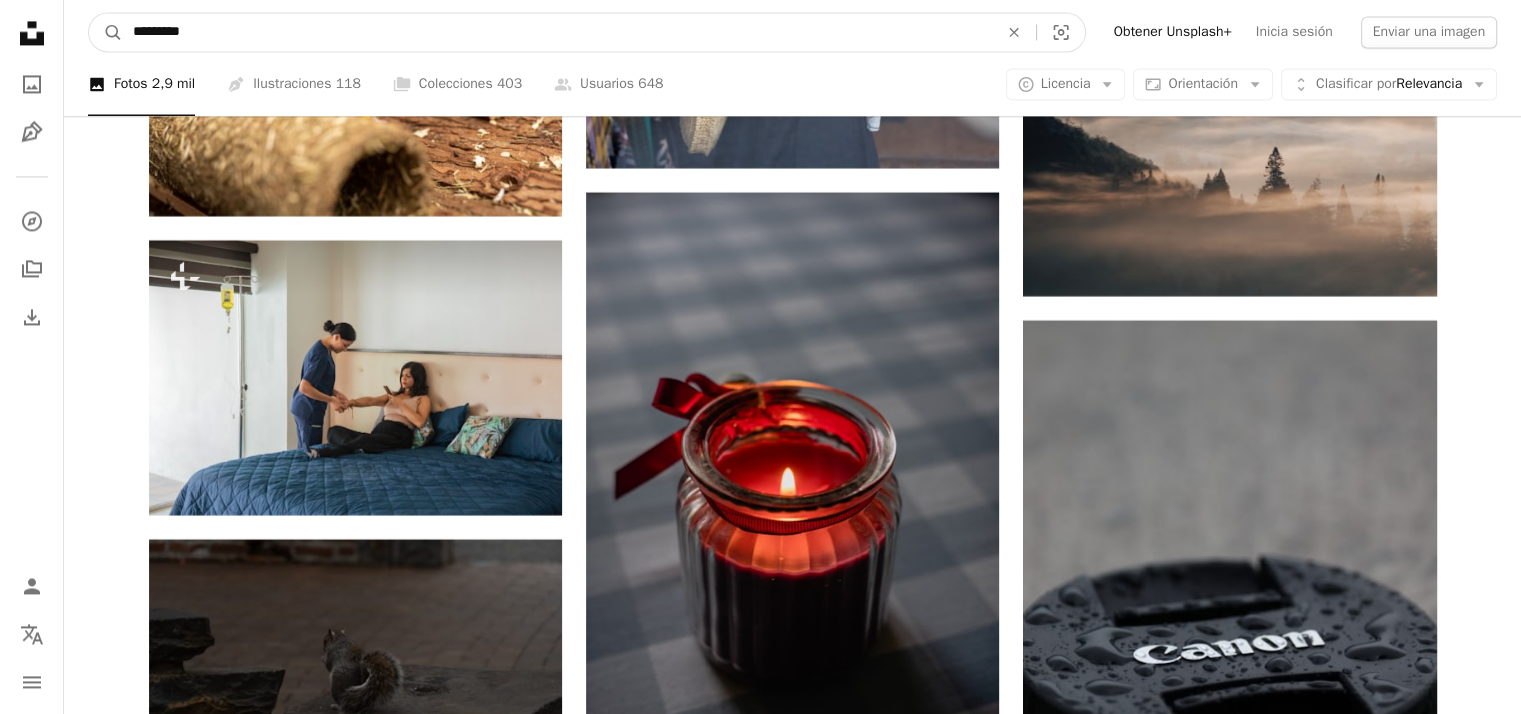 type on "*********" 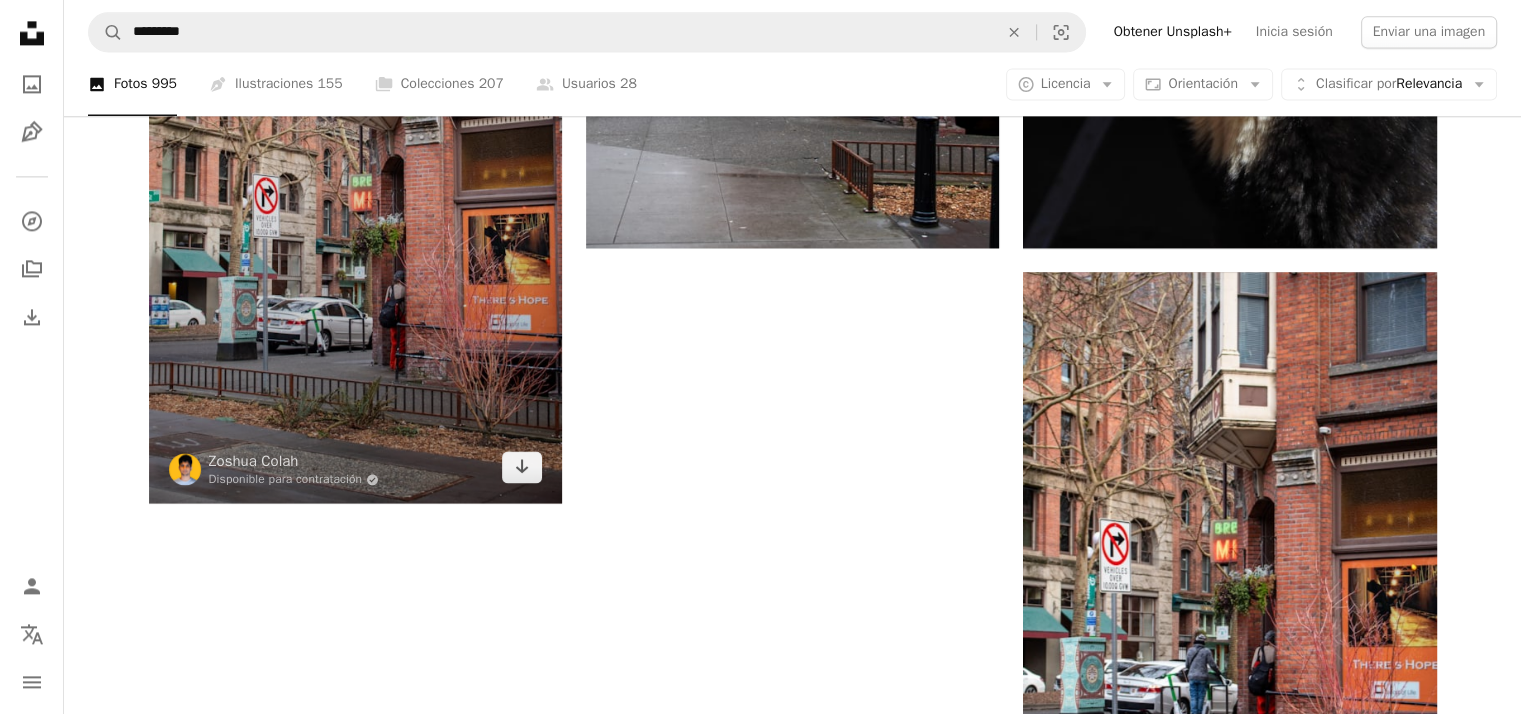 scroll, scrollTop: 3040, scrollLeft: 0, axis: vertical 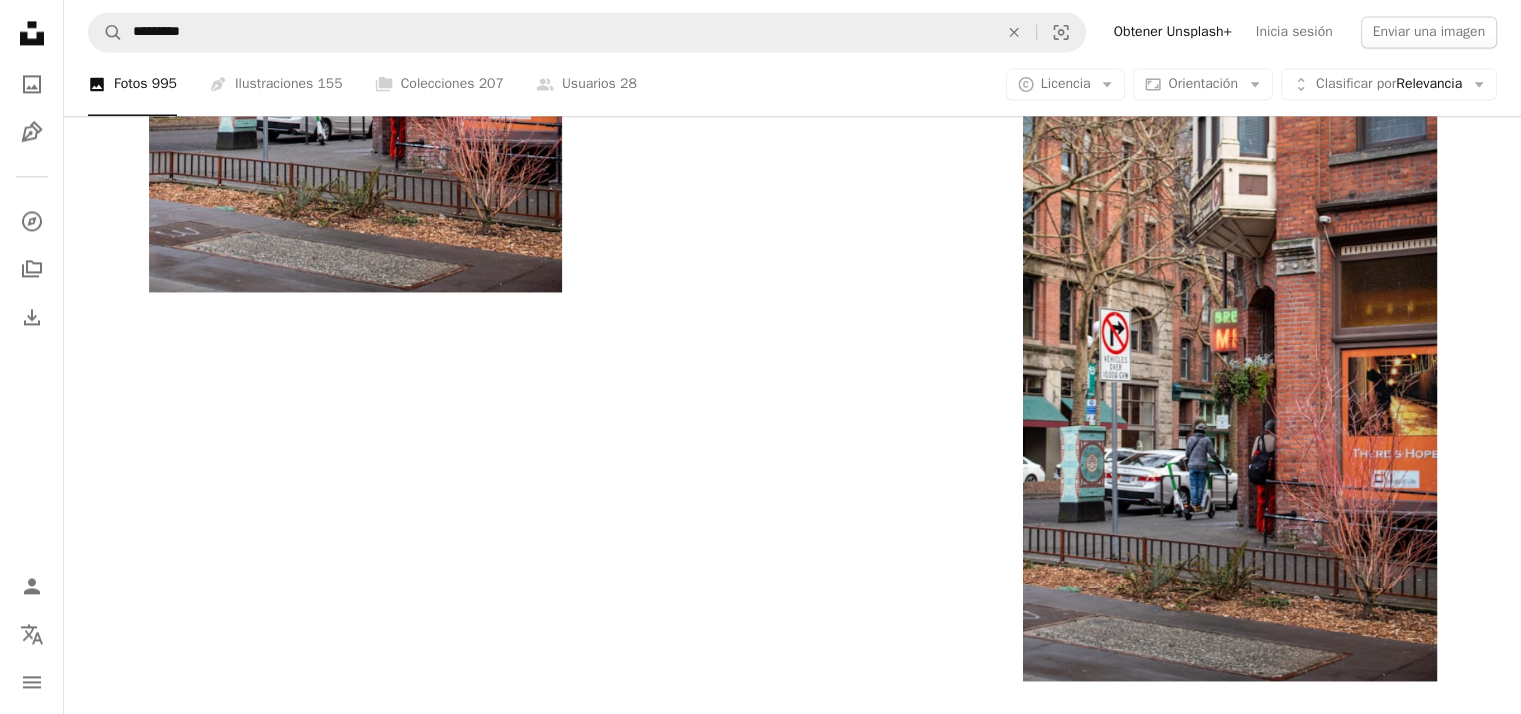 click on "Cargar más" at bounding box center (793, 1482) 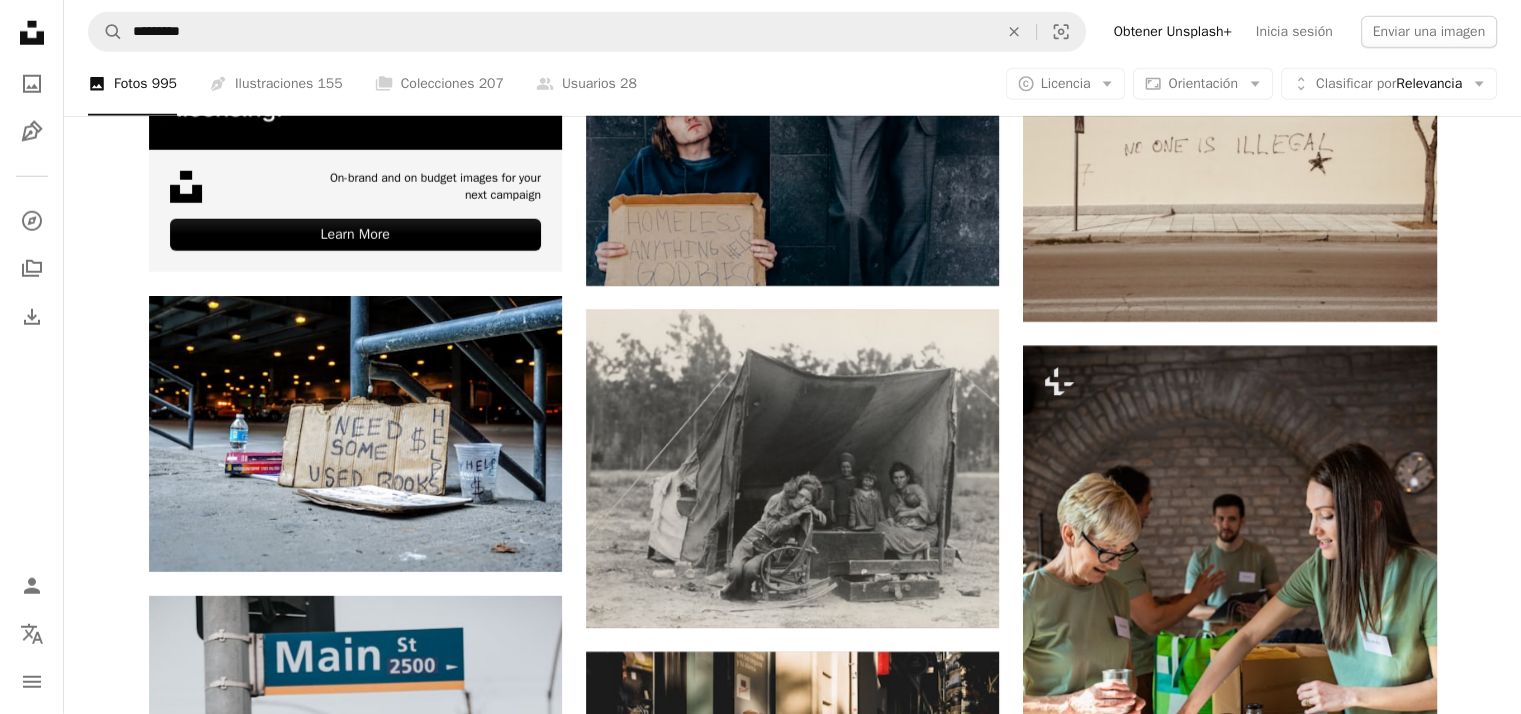 scroll, scrollTop: 5640, scrollLeft: 0, axis: vertical 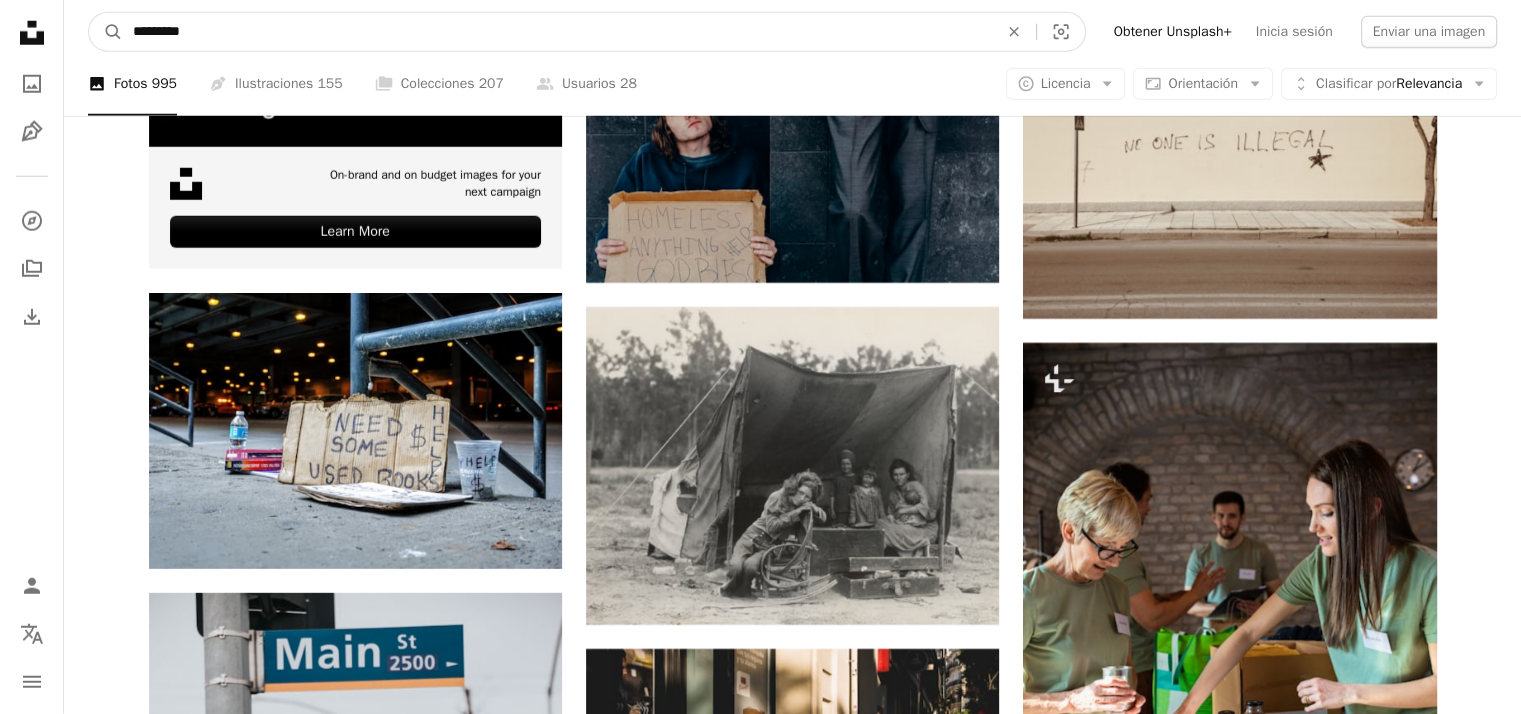 drag, startPoint x: 209, startPoint y: 27, endPoint x: 64, endPoint y: 28, distance: 145.00345 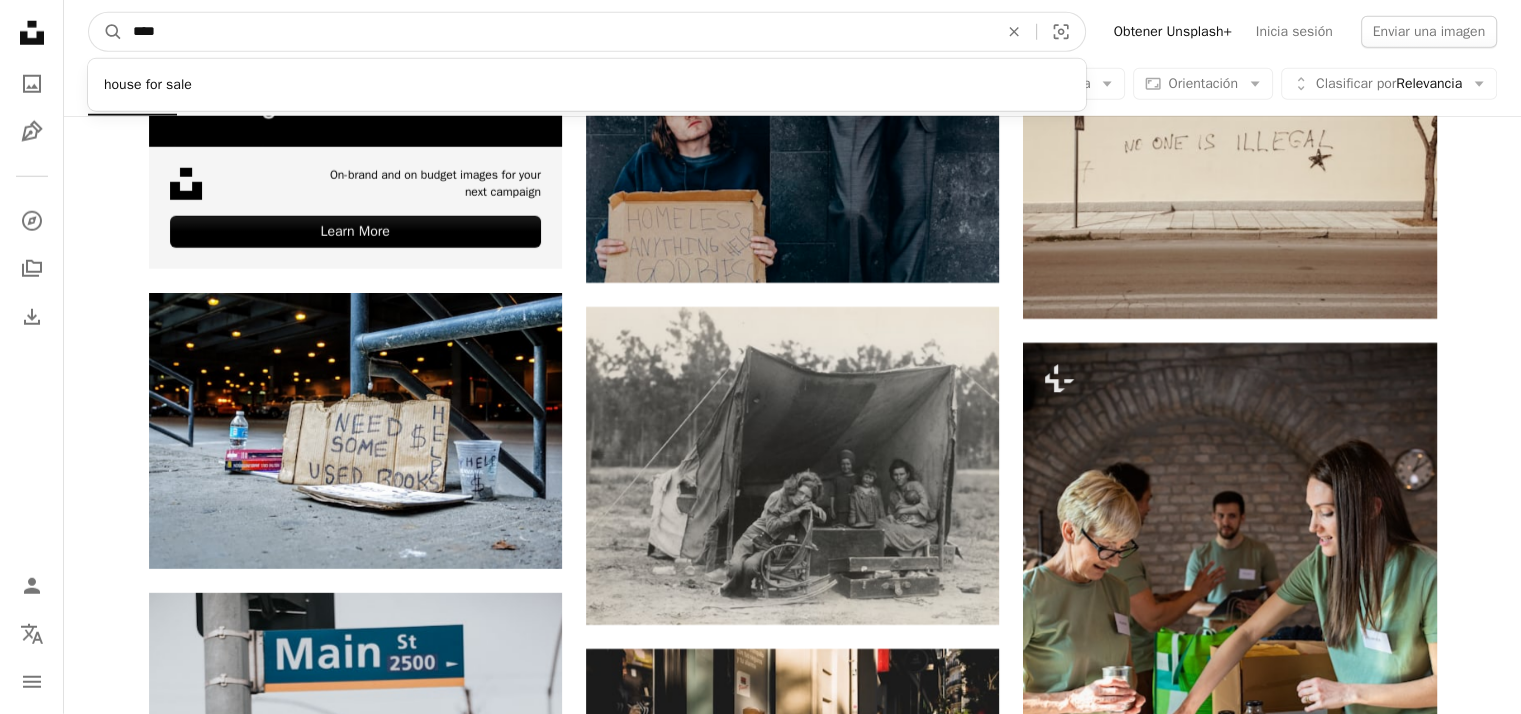 type on "*****" 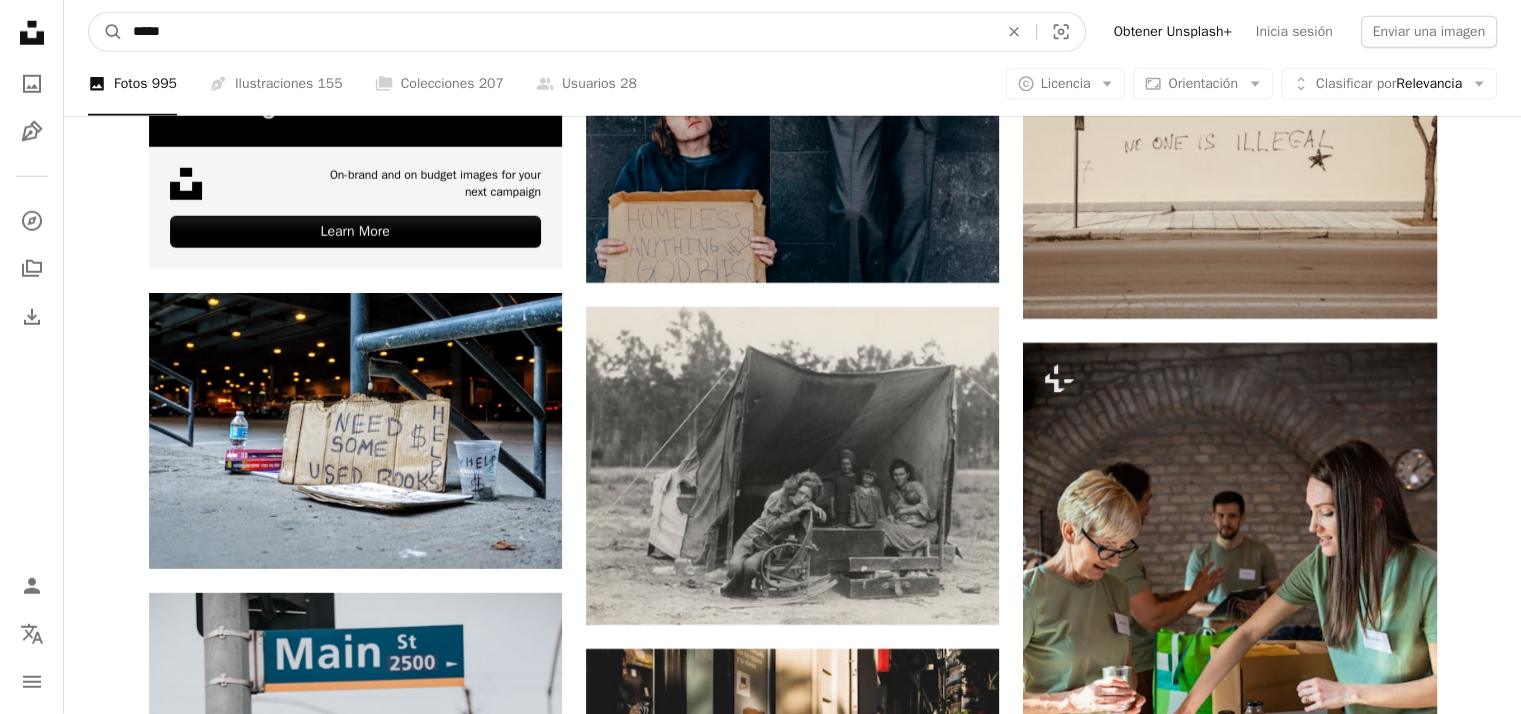 click on "A magnifying glass" at bounding box center [106, 32] 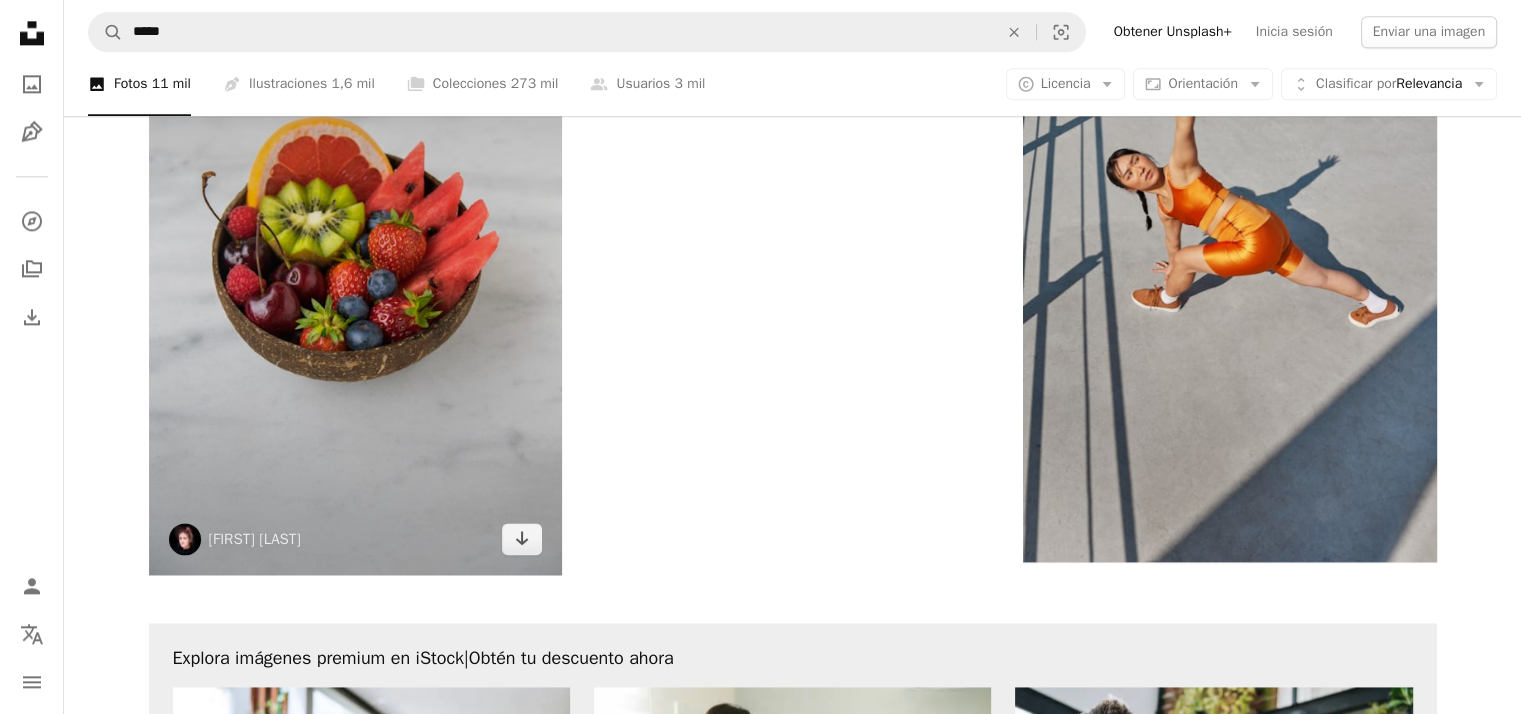 scroll, scrollTop: 2897, scrollLeft: 0, axis: vertical 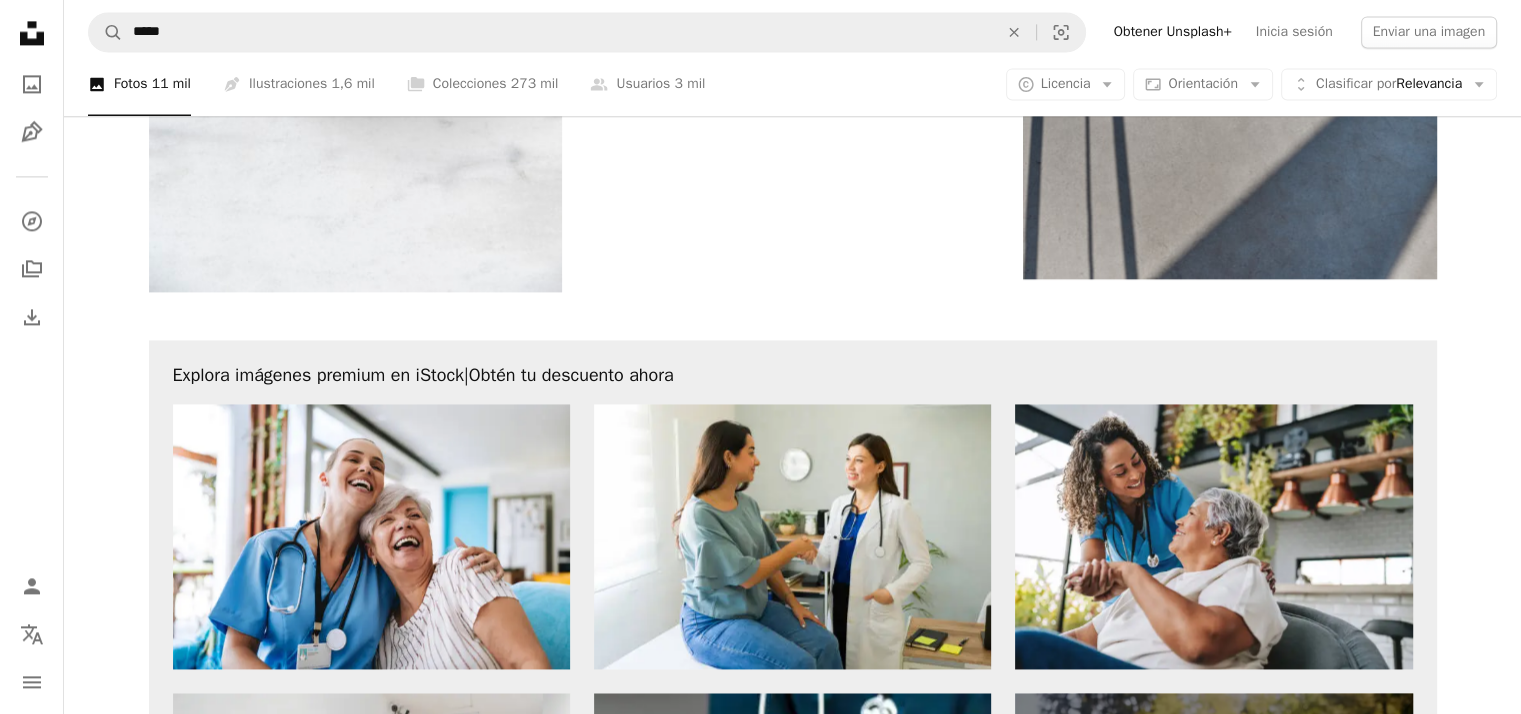 click on "Cargar más" at bounding box center [793, 1094] 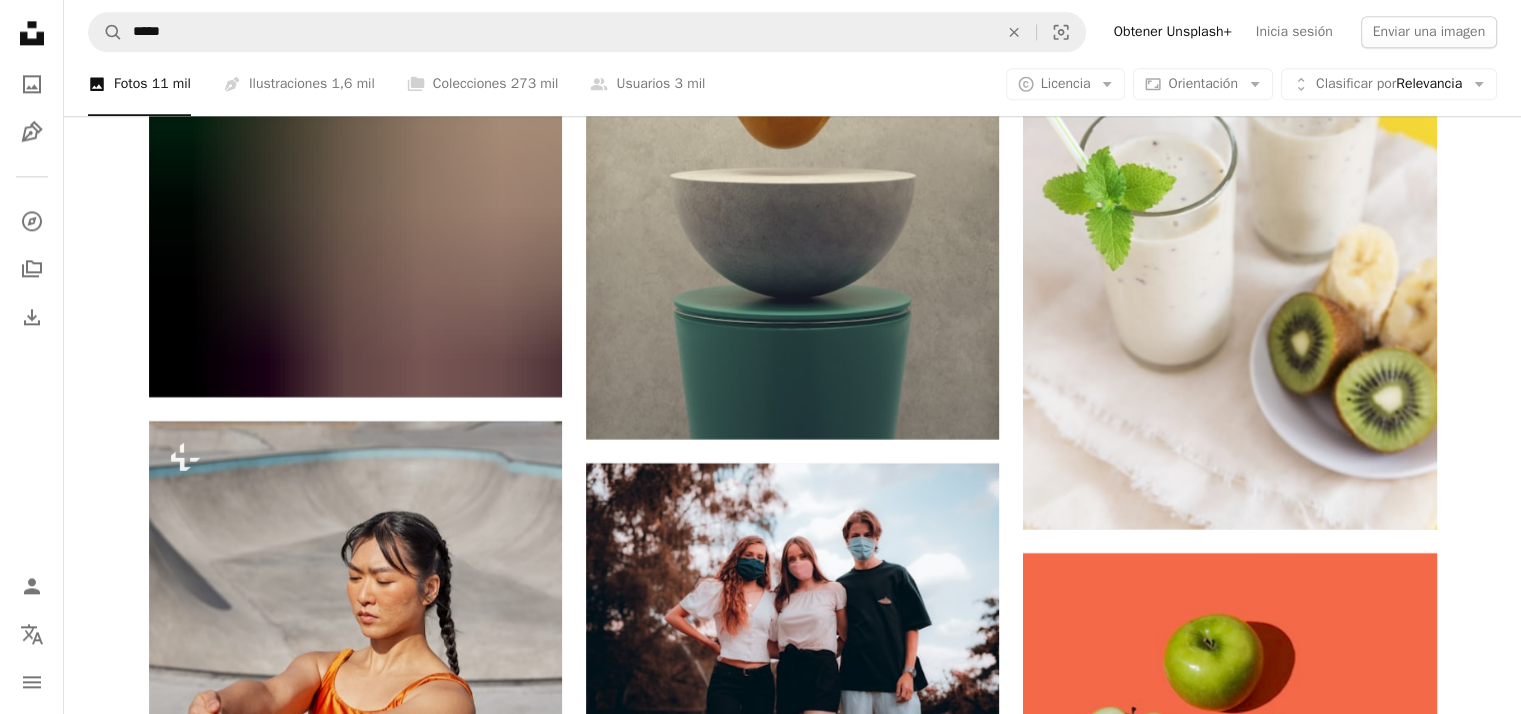 scroll, scrollTop: 56597, scrollLeft: 0, axis: vertical 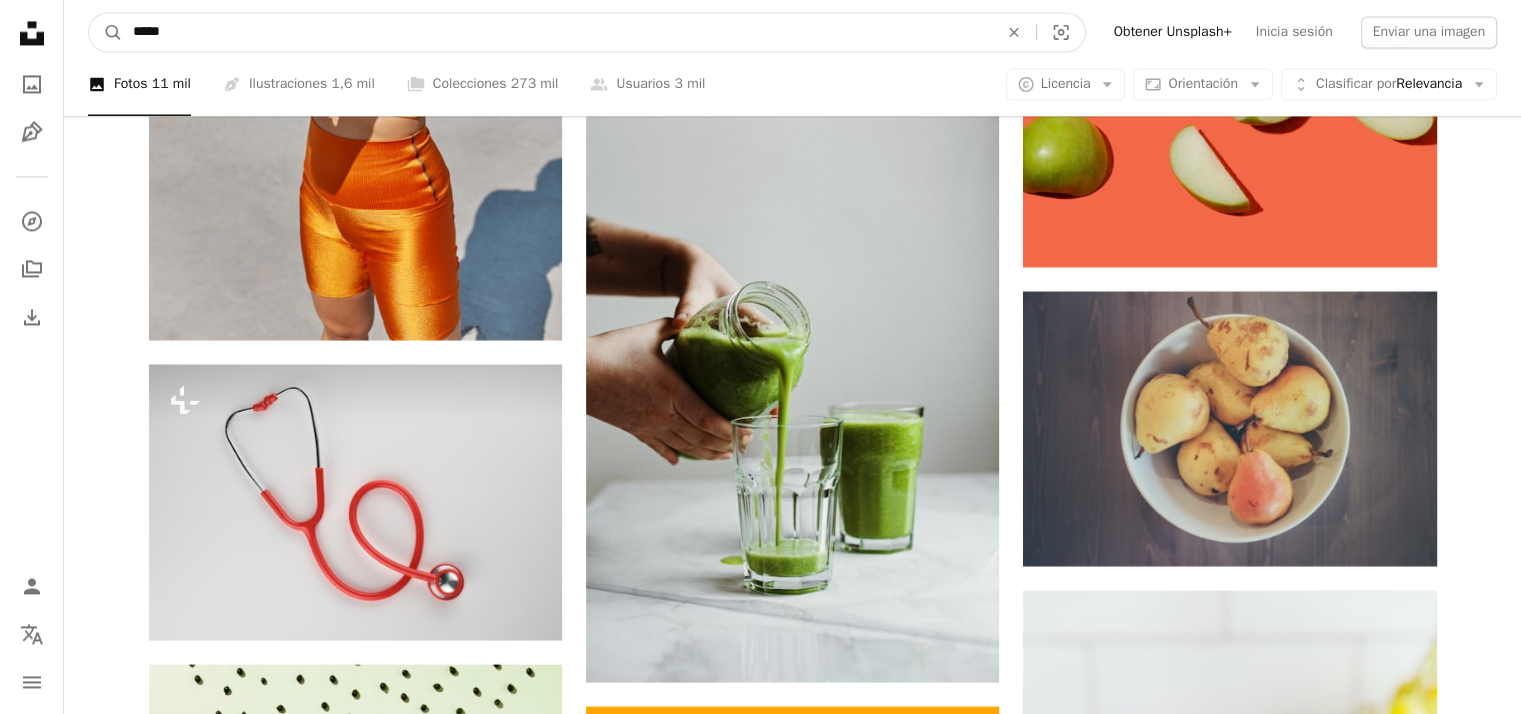 drag, startPoint x: 171, startPoint y: 35, endPoint x: 144, endPoint y: 35, distance: 27 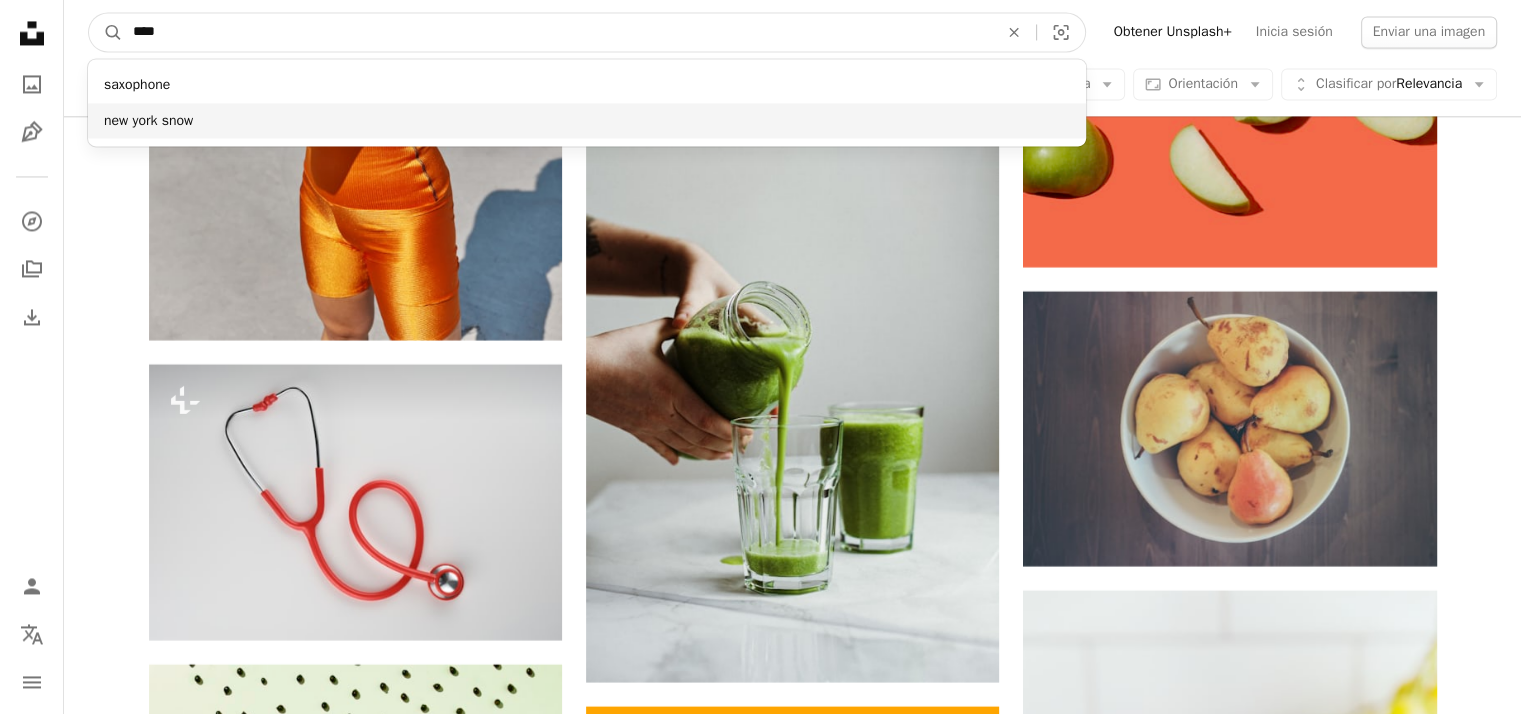 type on "****" 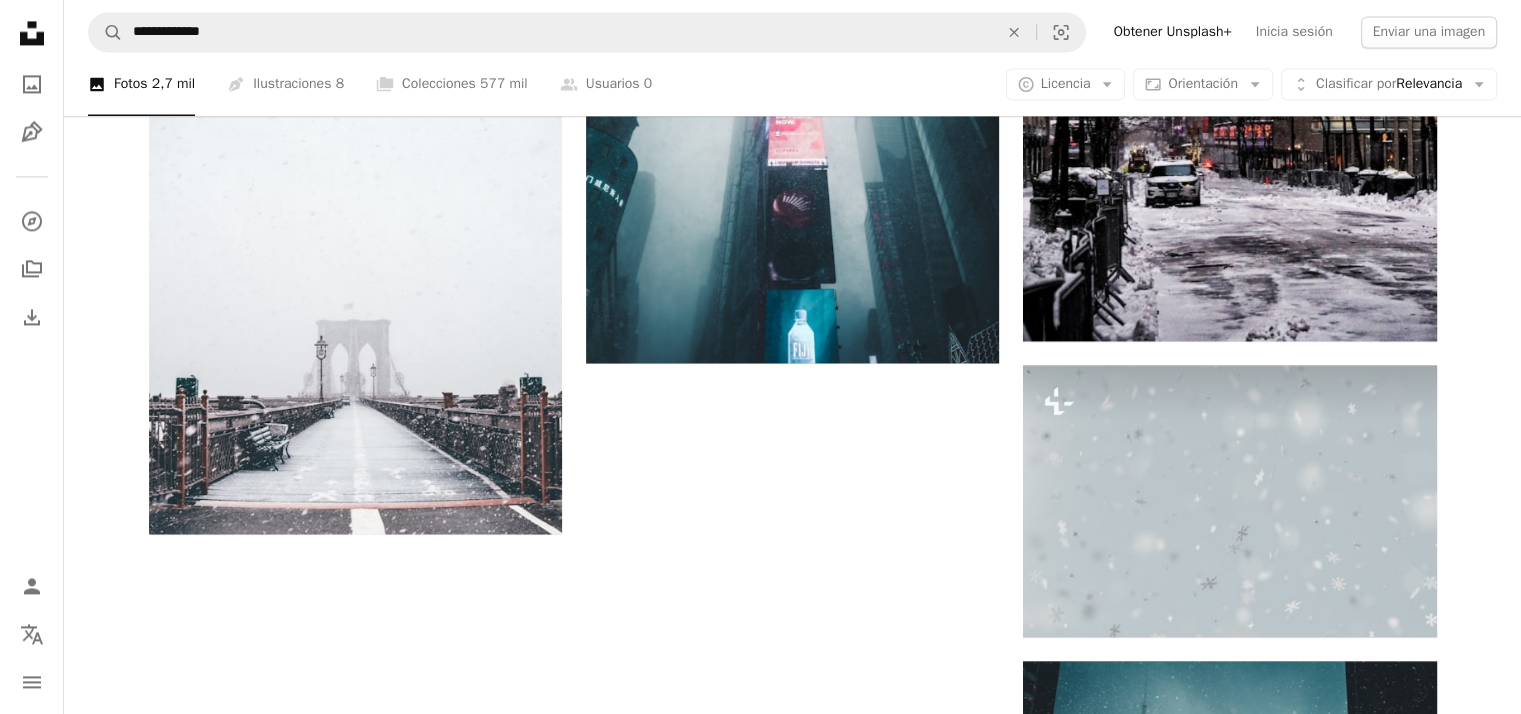 scroll, scrollTop: 3400, scrollLeft: 0, axis: vertical 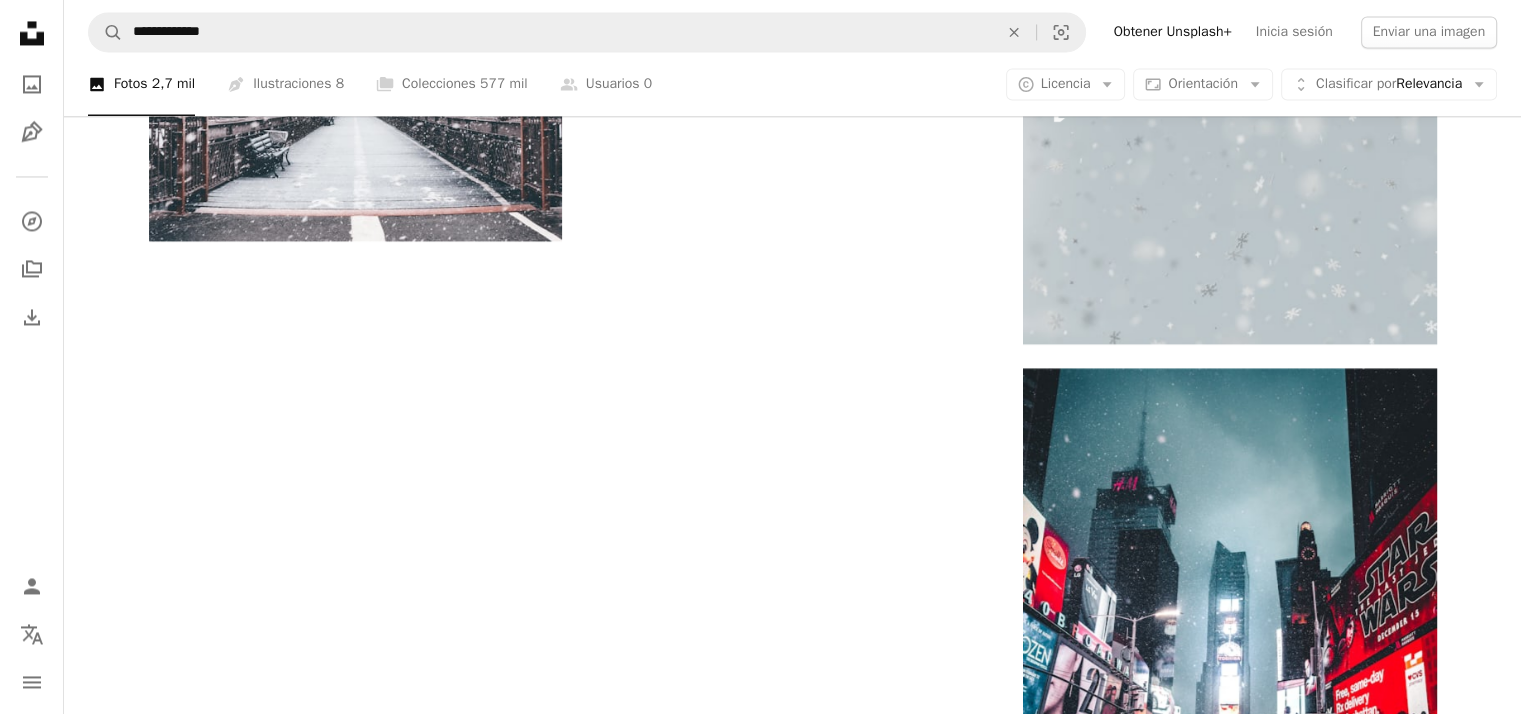 click on "Cargar más" at bounding box center (793, 1790) 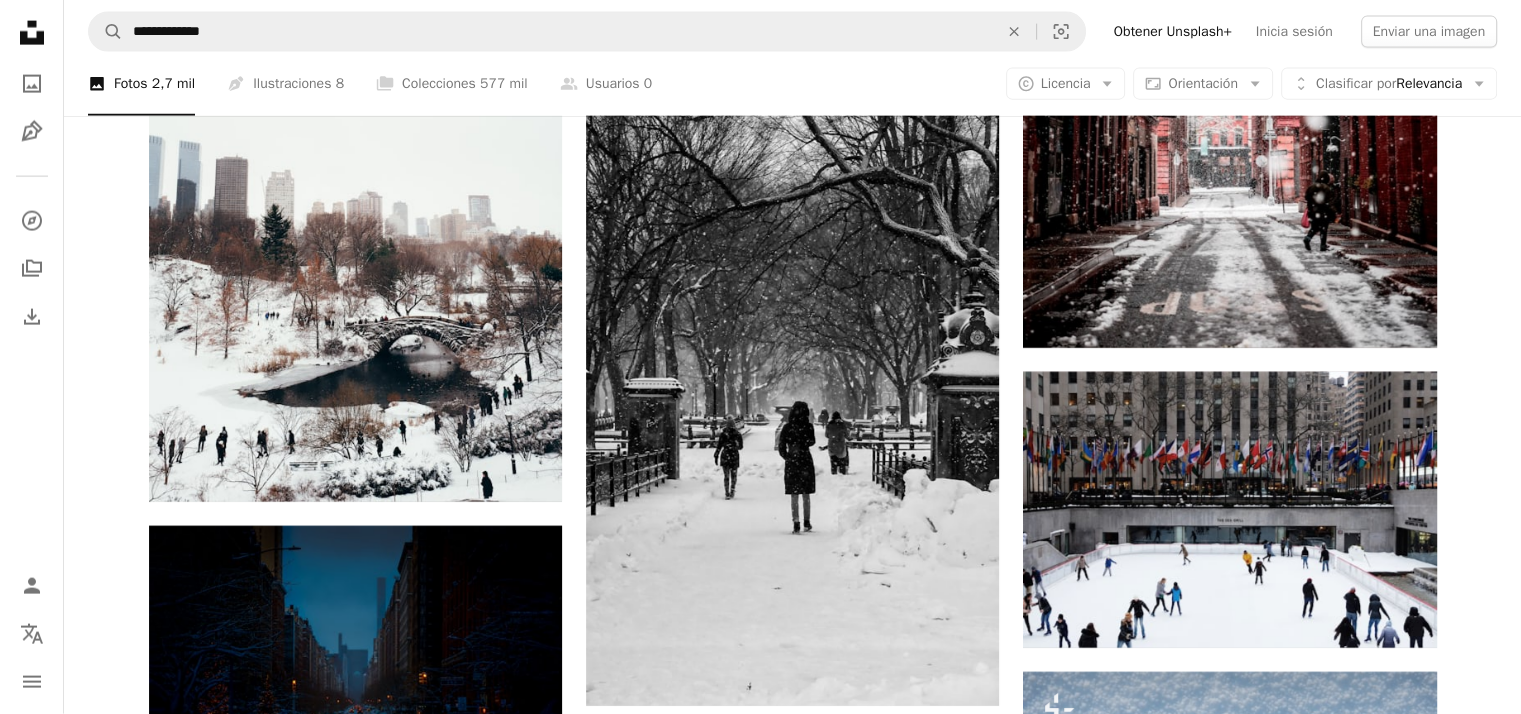 scroll, scrollTop: 5100, scrollLeft: 0, axis: vertical 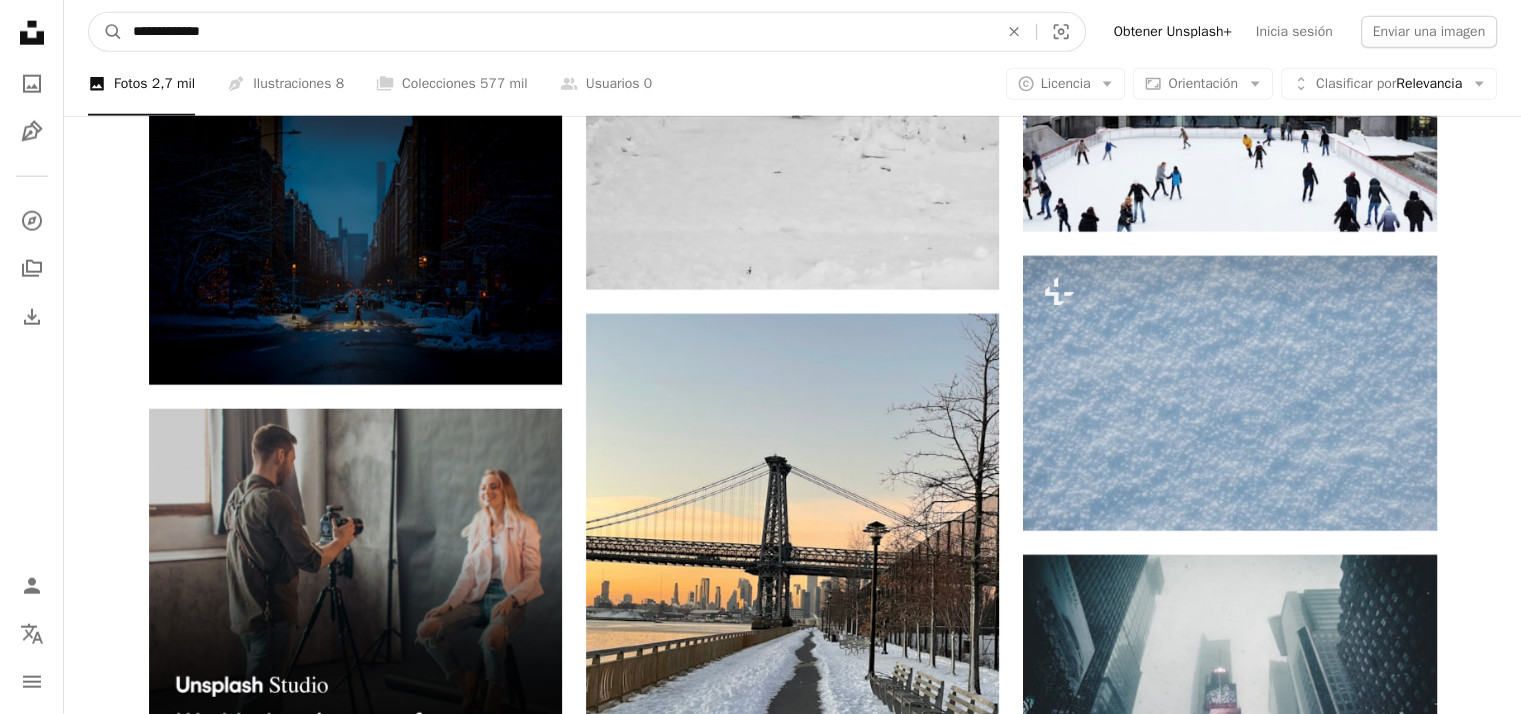 click on "**********" at bounding box center (557, 32) 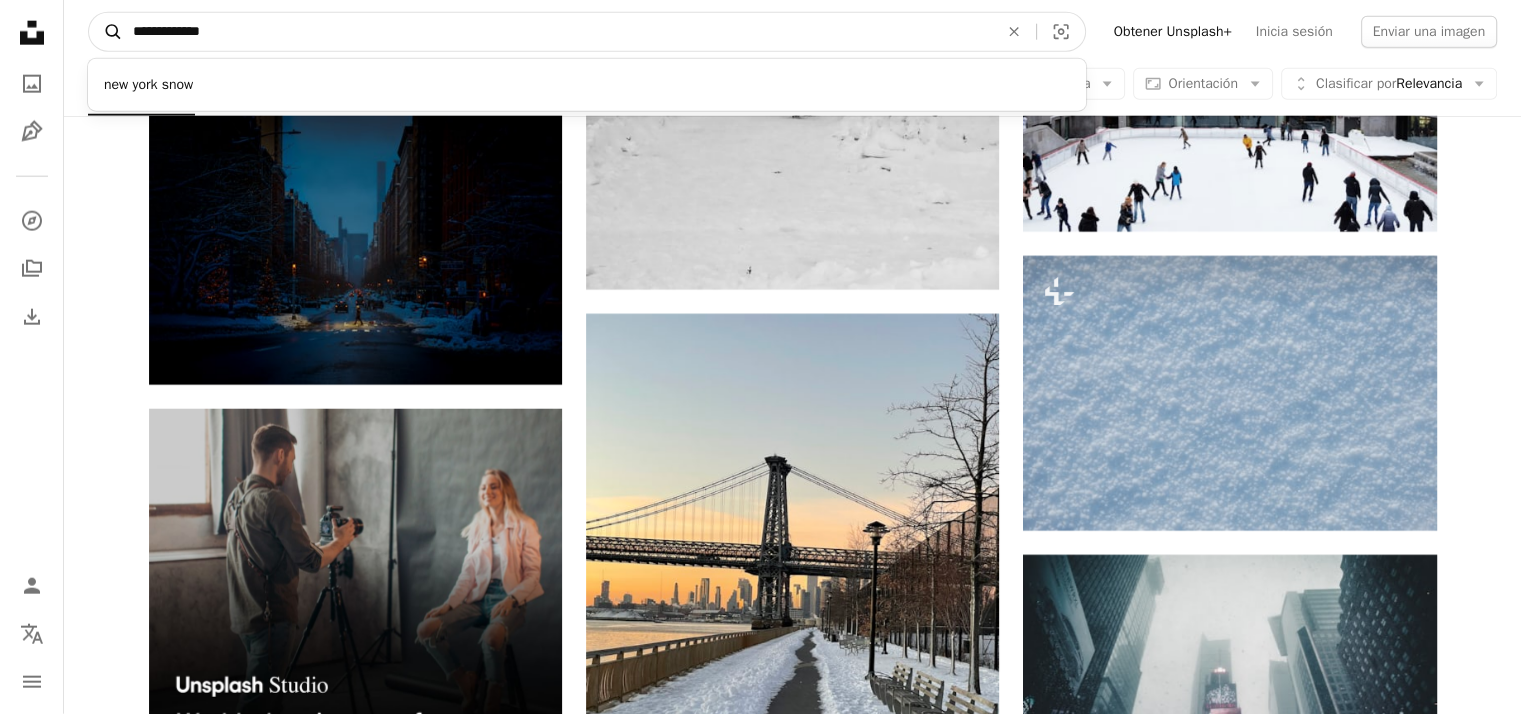 drag, startPoint x: 235, startPoint y: 32, endPoint x: 116, endPoint y: 33, distance: 119.0042 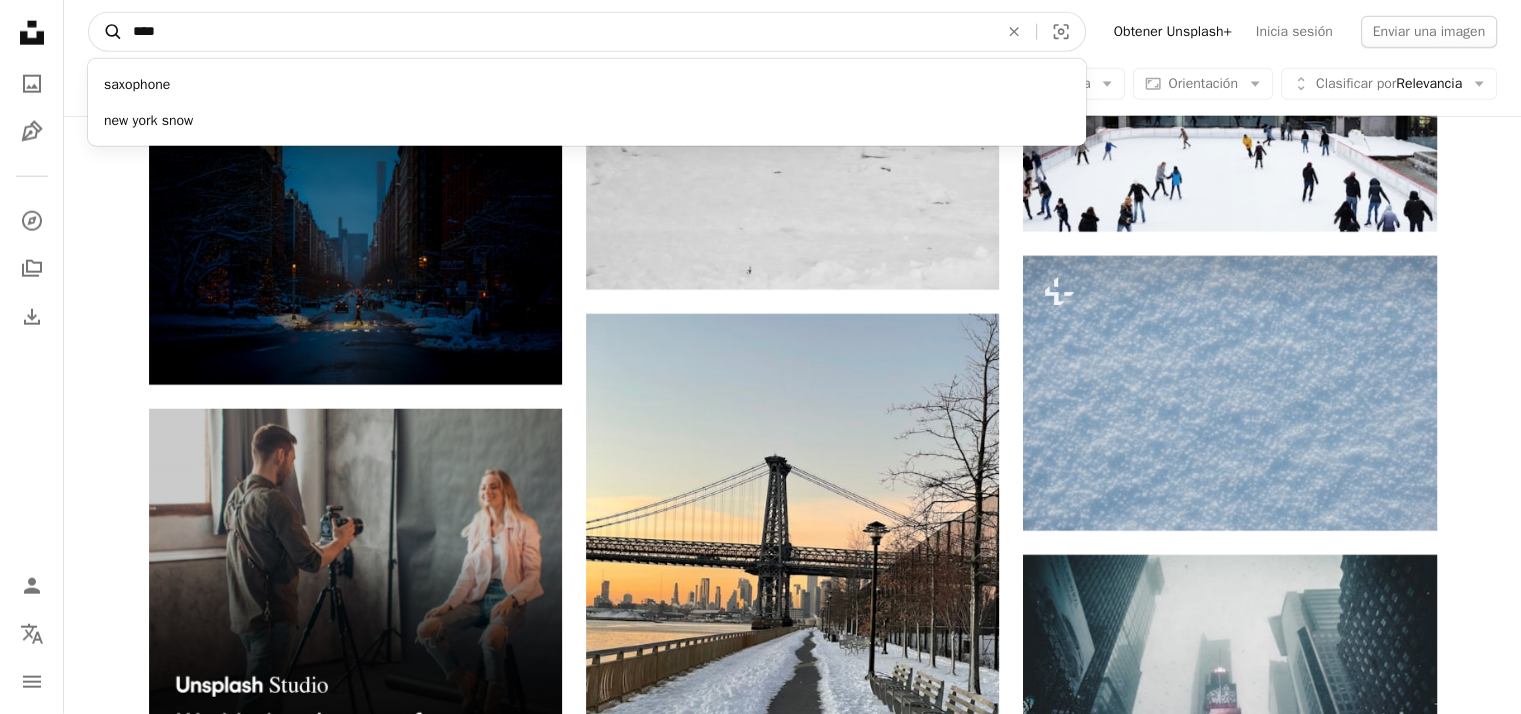 type on "****" 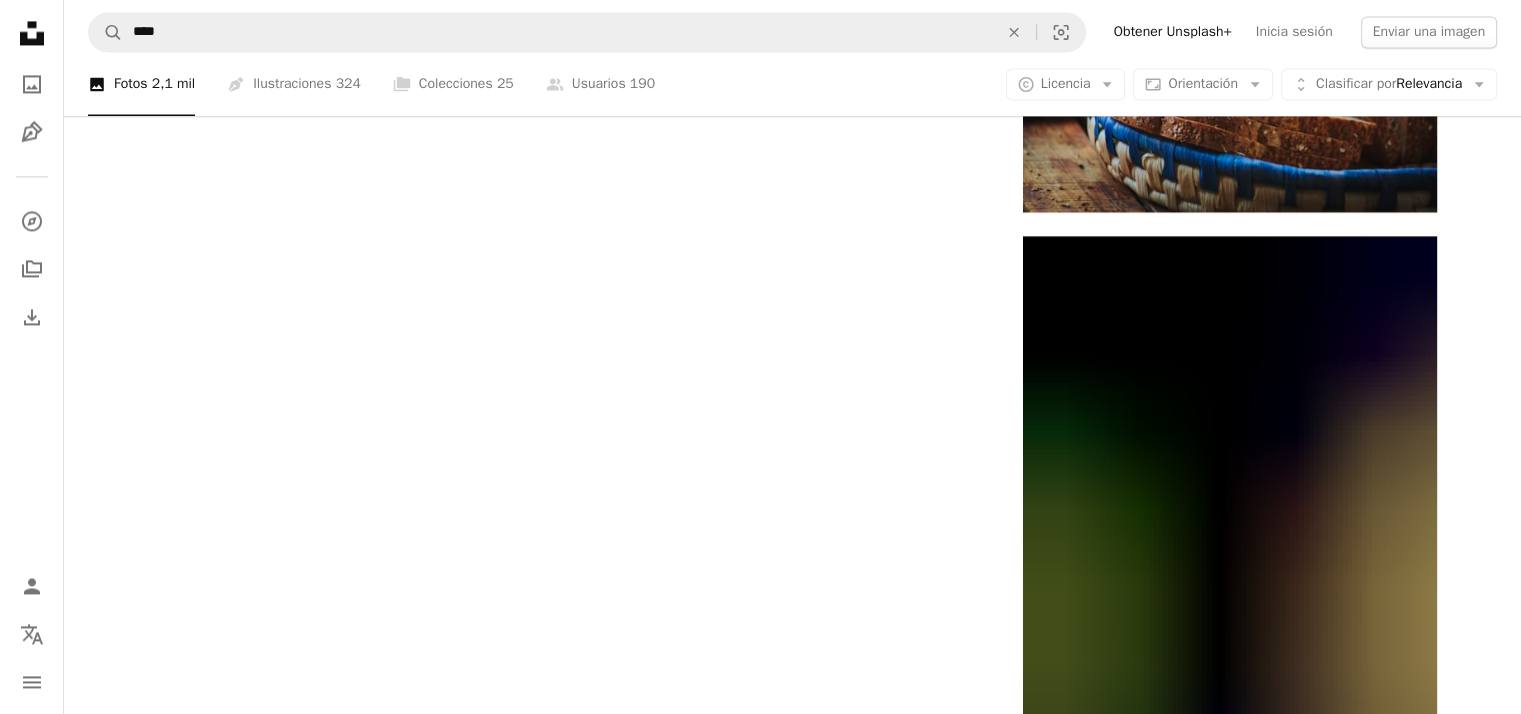 scroll, scrollTop: 3220, scrollLeft: 0, axis: vertical 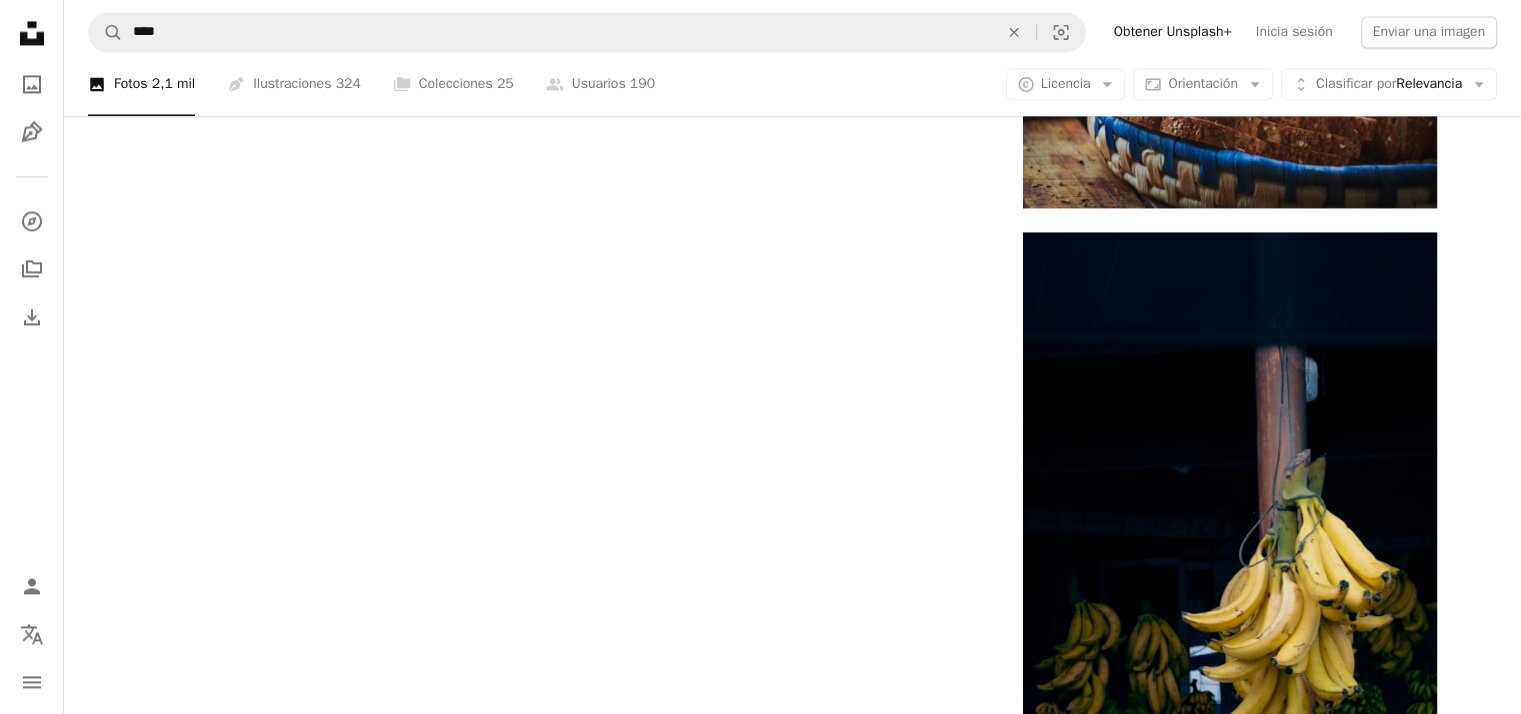 click on "Cargar más" at bounding box center [793, 1653] 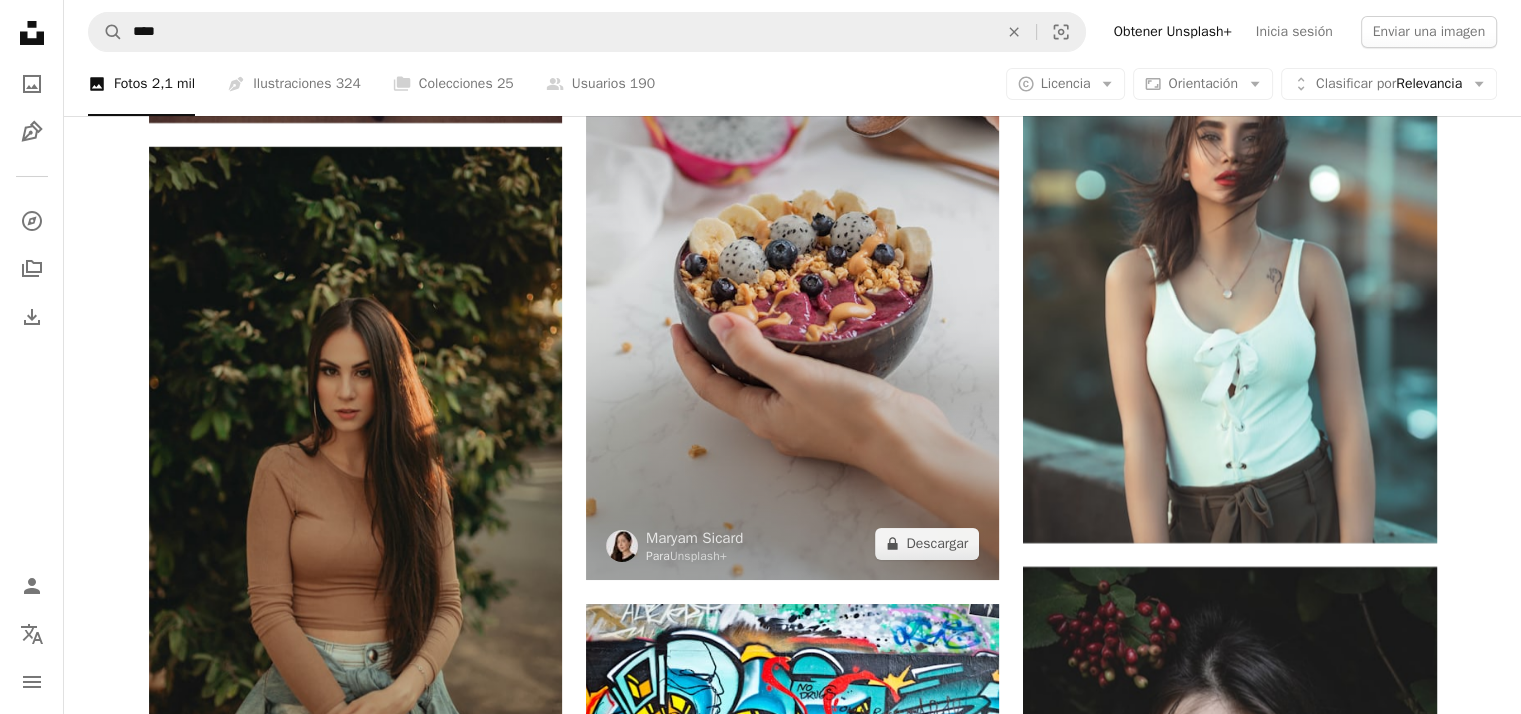 scroll, scrollTop: 7520, scrollLeft: 0, axis: vertical 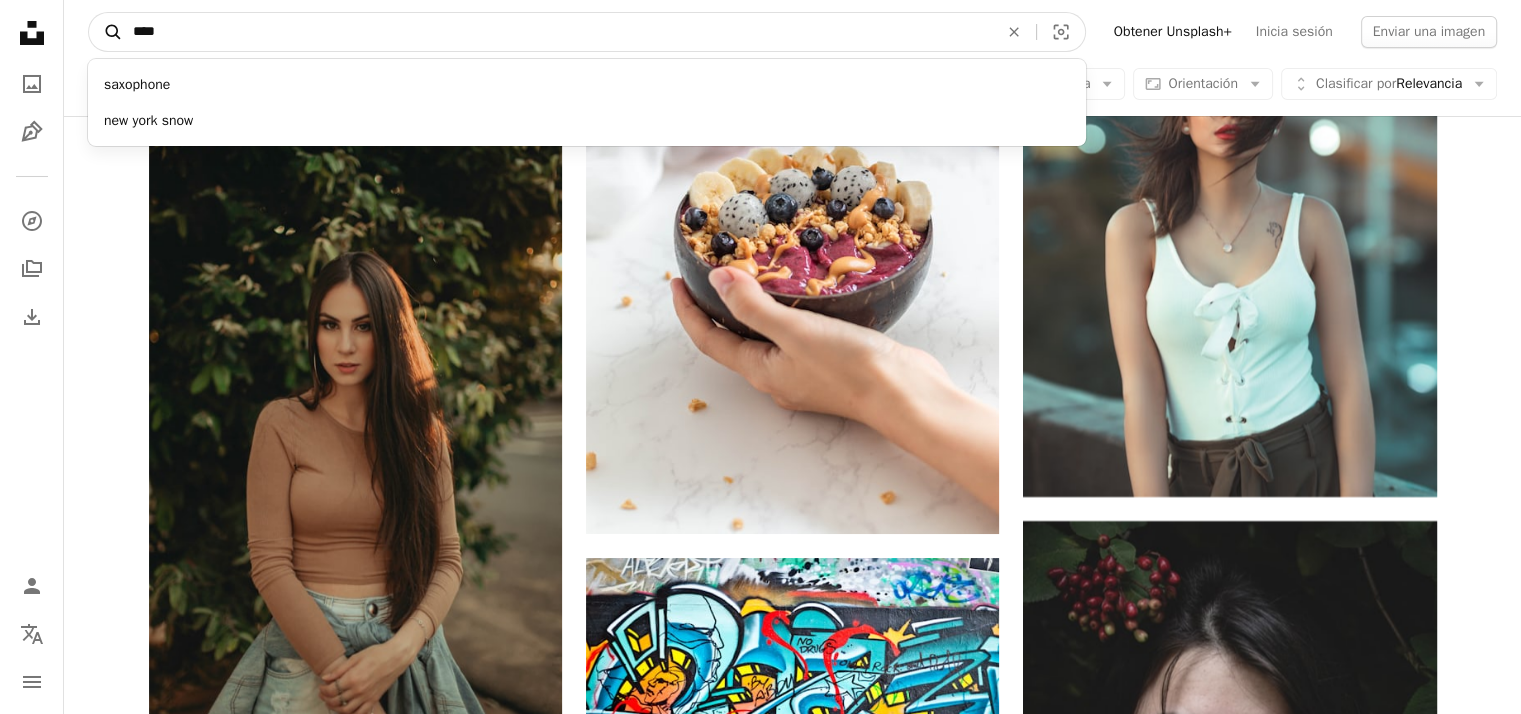 drag, startPoint x: 167, startPoint y: 31, endPoint x: 90, endPoint y: 30, distance: 77.00649 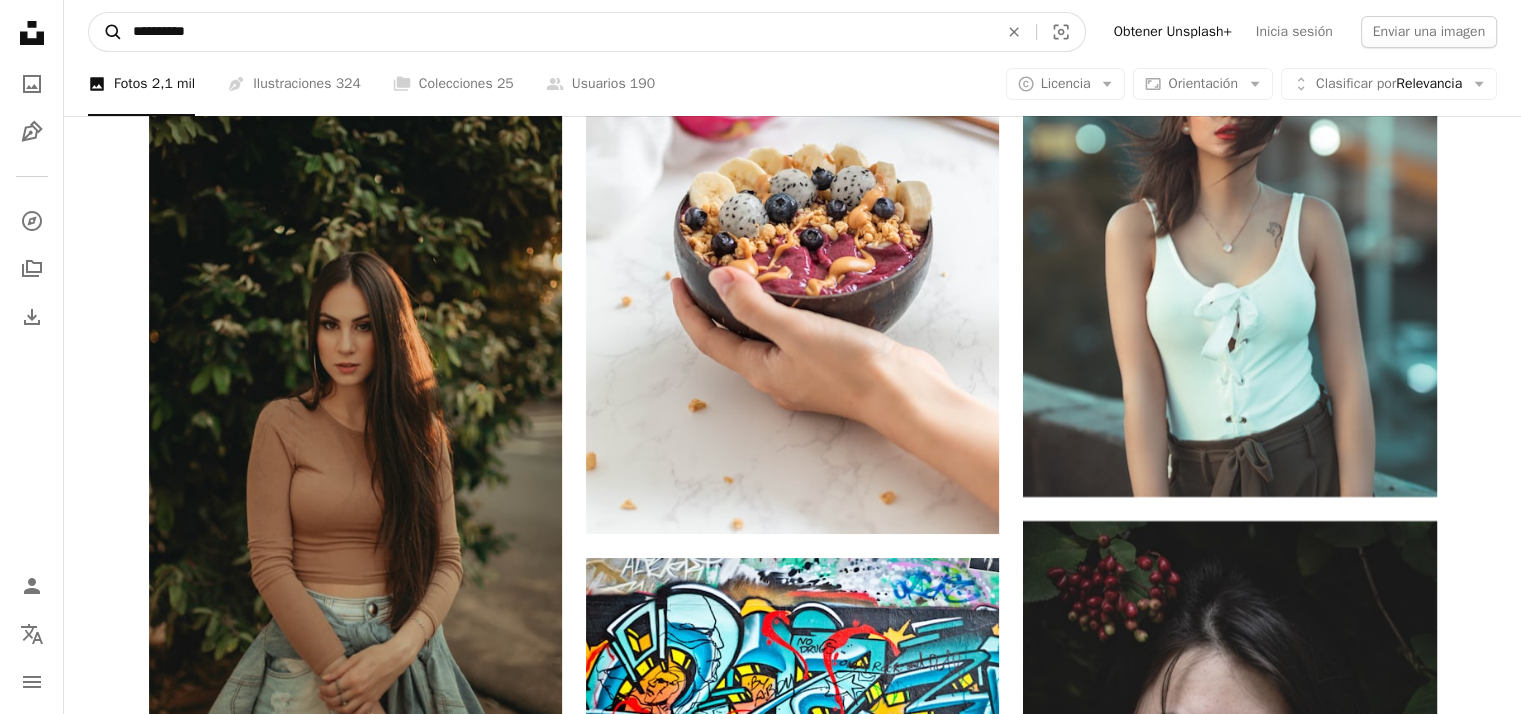 type on "**********" 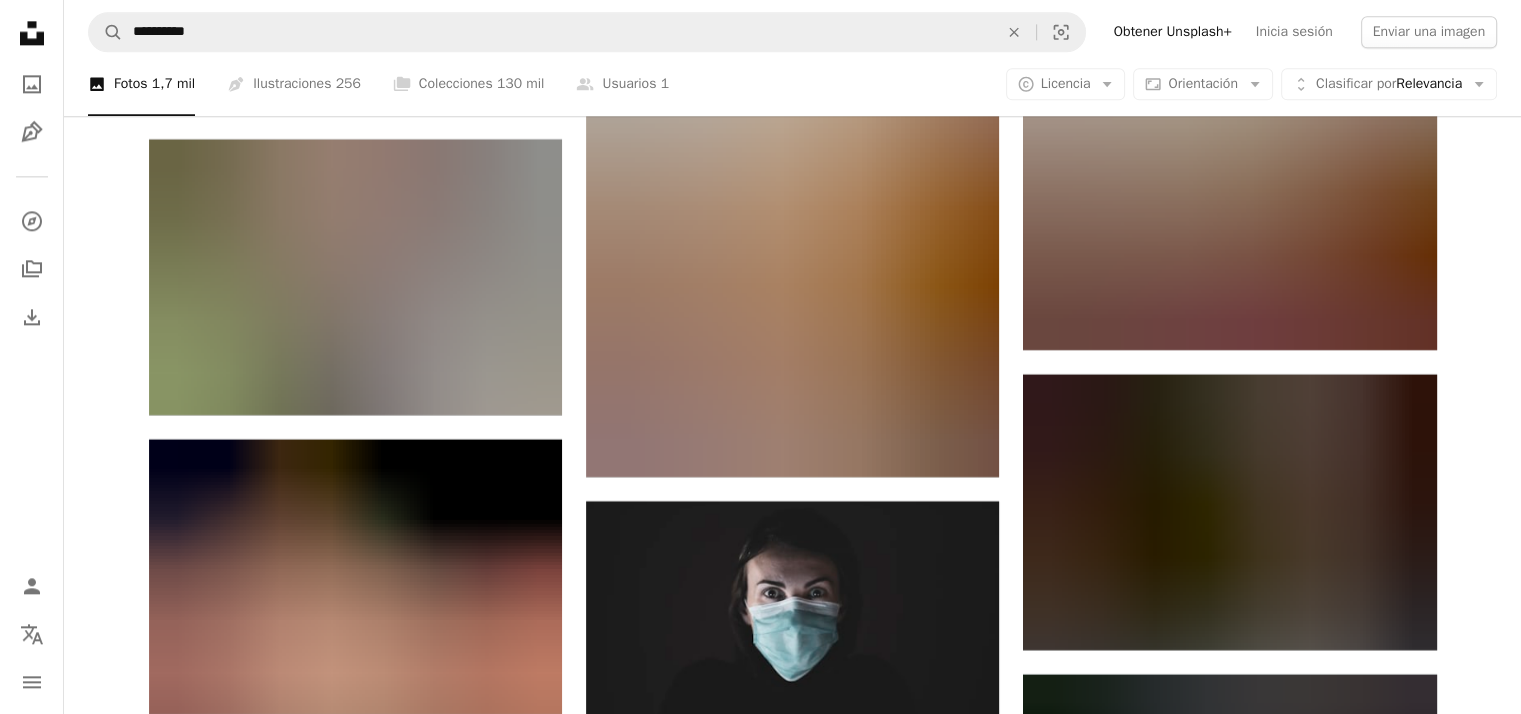 scroll, scrollTop: 25500, scrollLeft: 0, axis: vertical 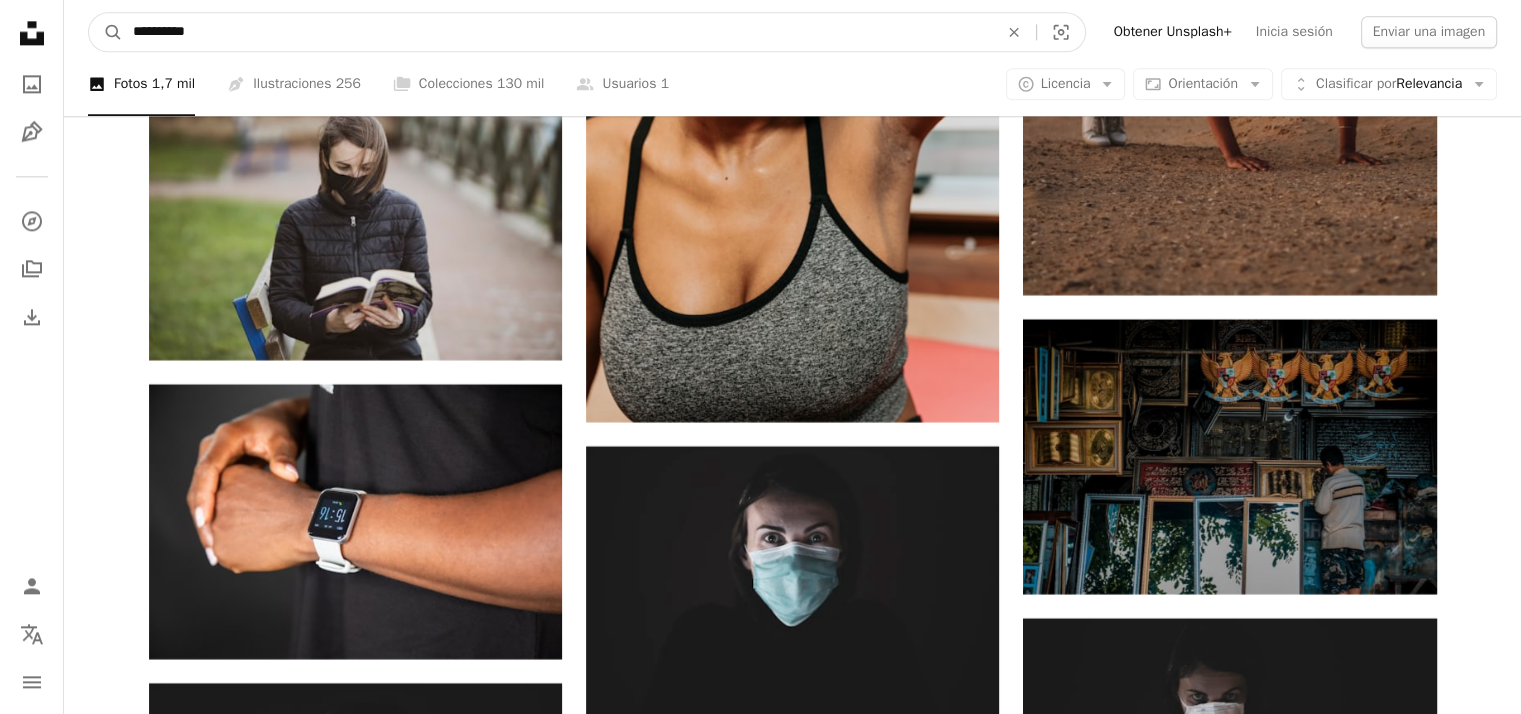 drag, startPoint x: 205, startPoint y: 30, endPoint x: 80, endPoint y: 47, distance: 126.1507 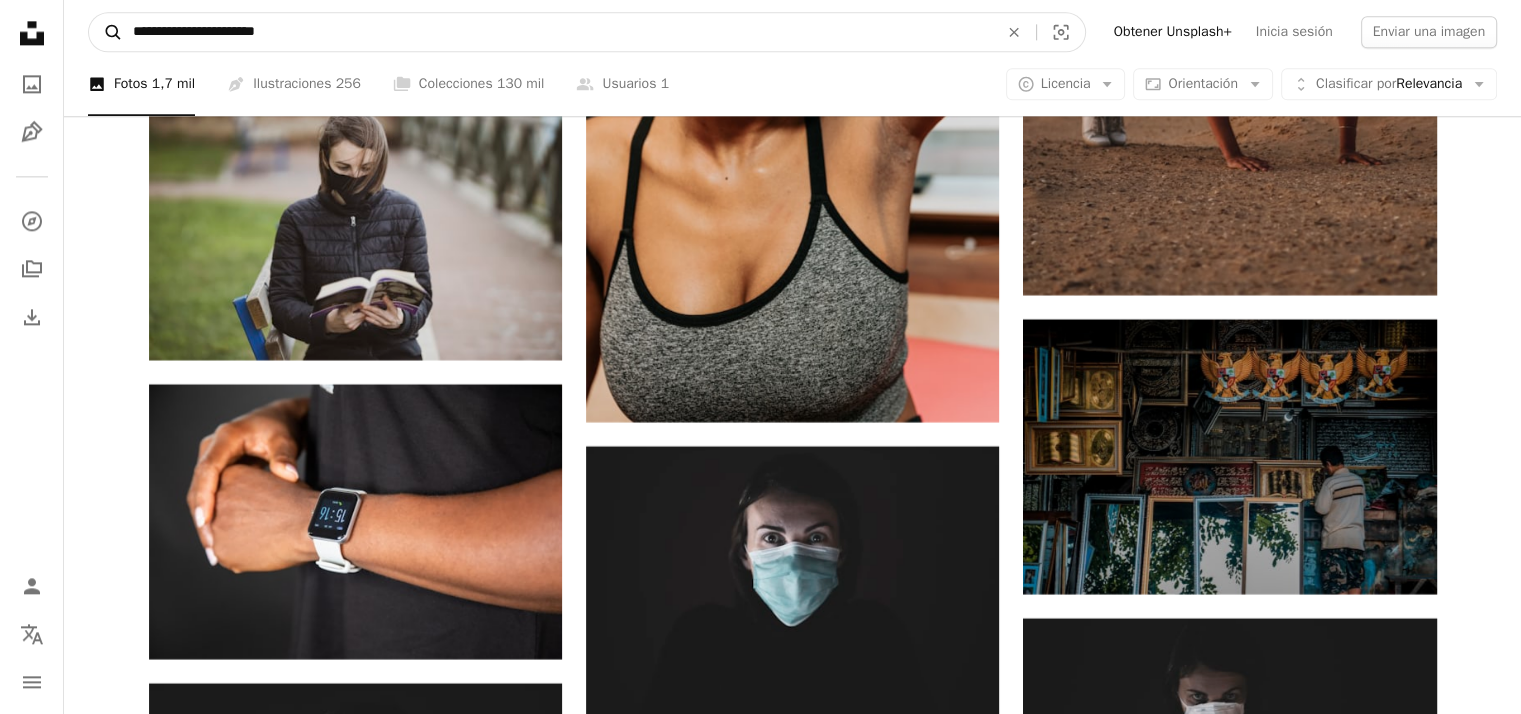 type on "**********" 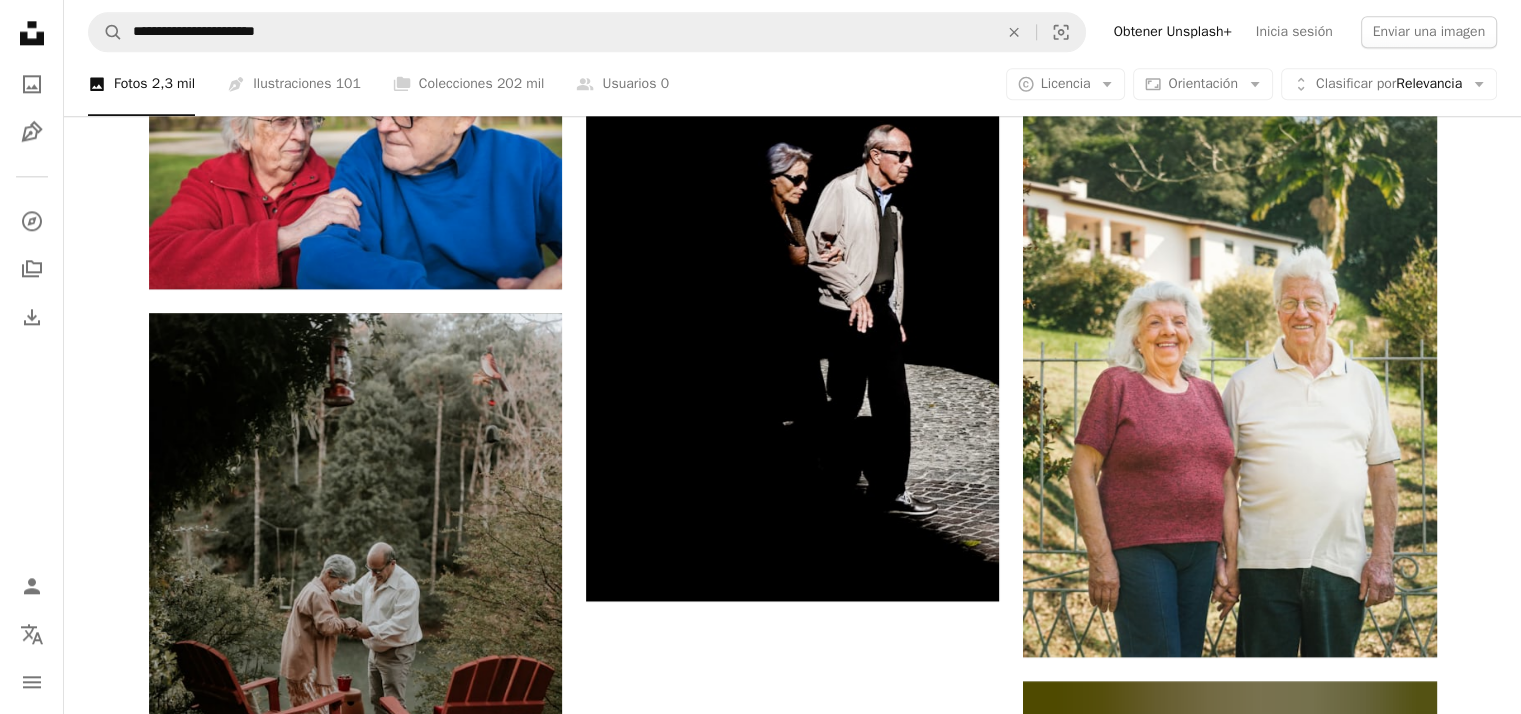 scroll, scrollTop: 2900, scrollLeft: 0, axis: vertical 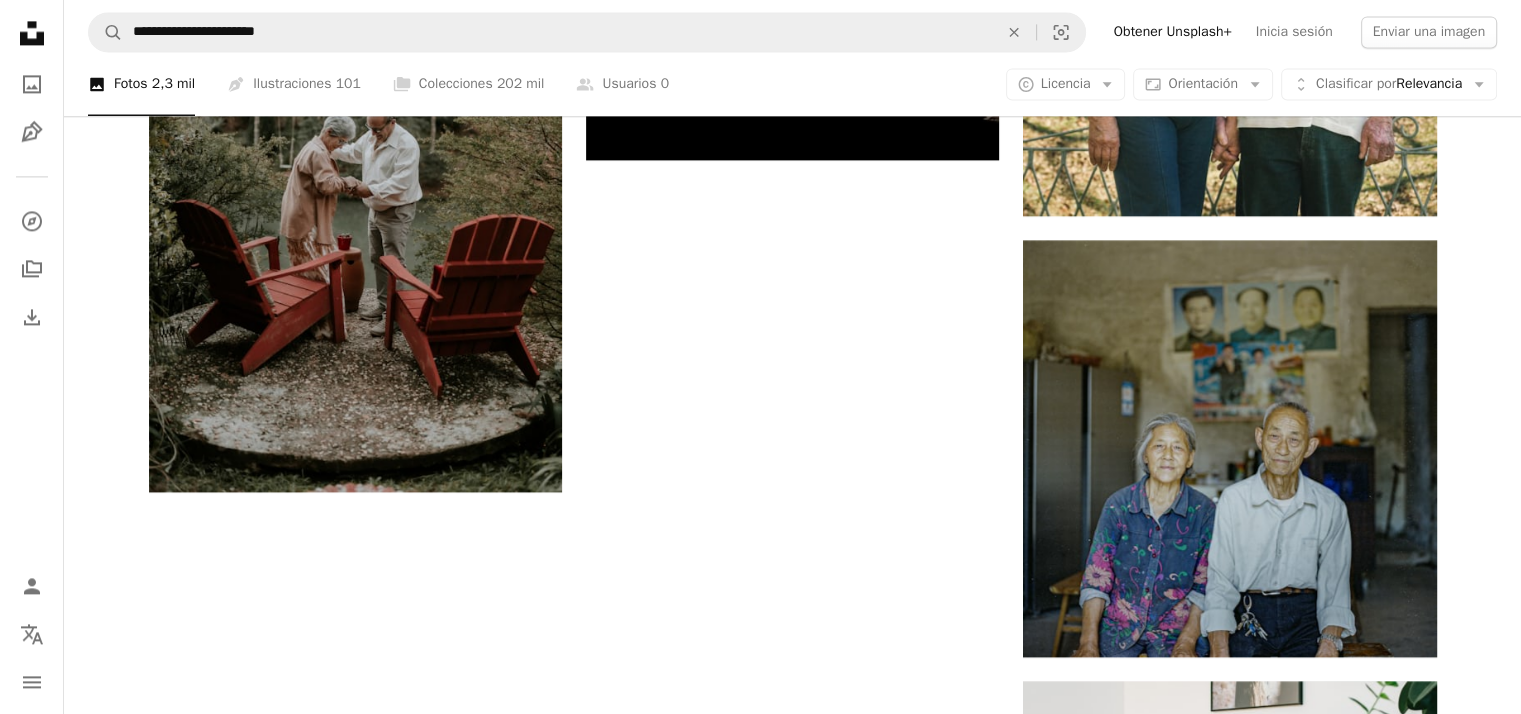 click on "Cargar más" at bounding box center (793, 1759) 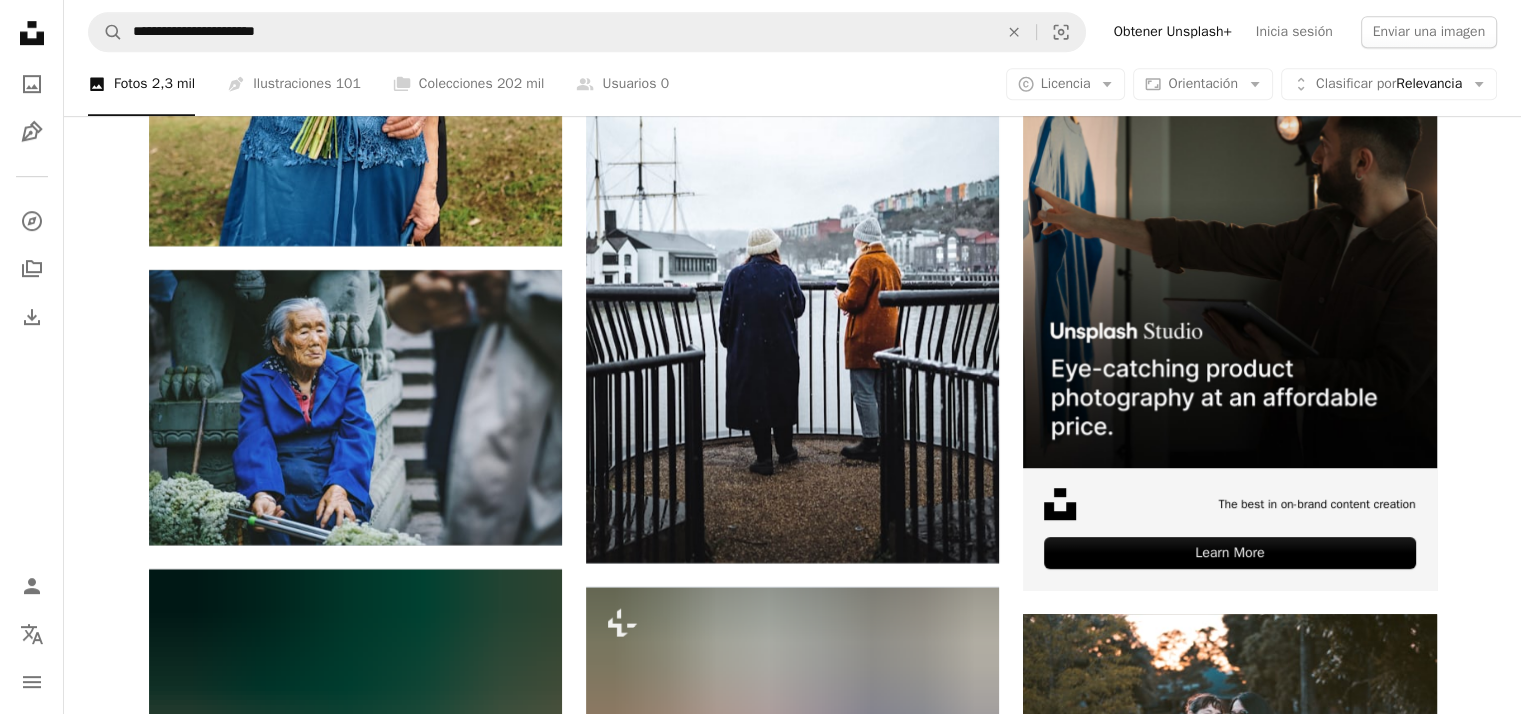 scroll, scrollTop: 8800, scrollLeft: 0, axis: vertical 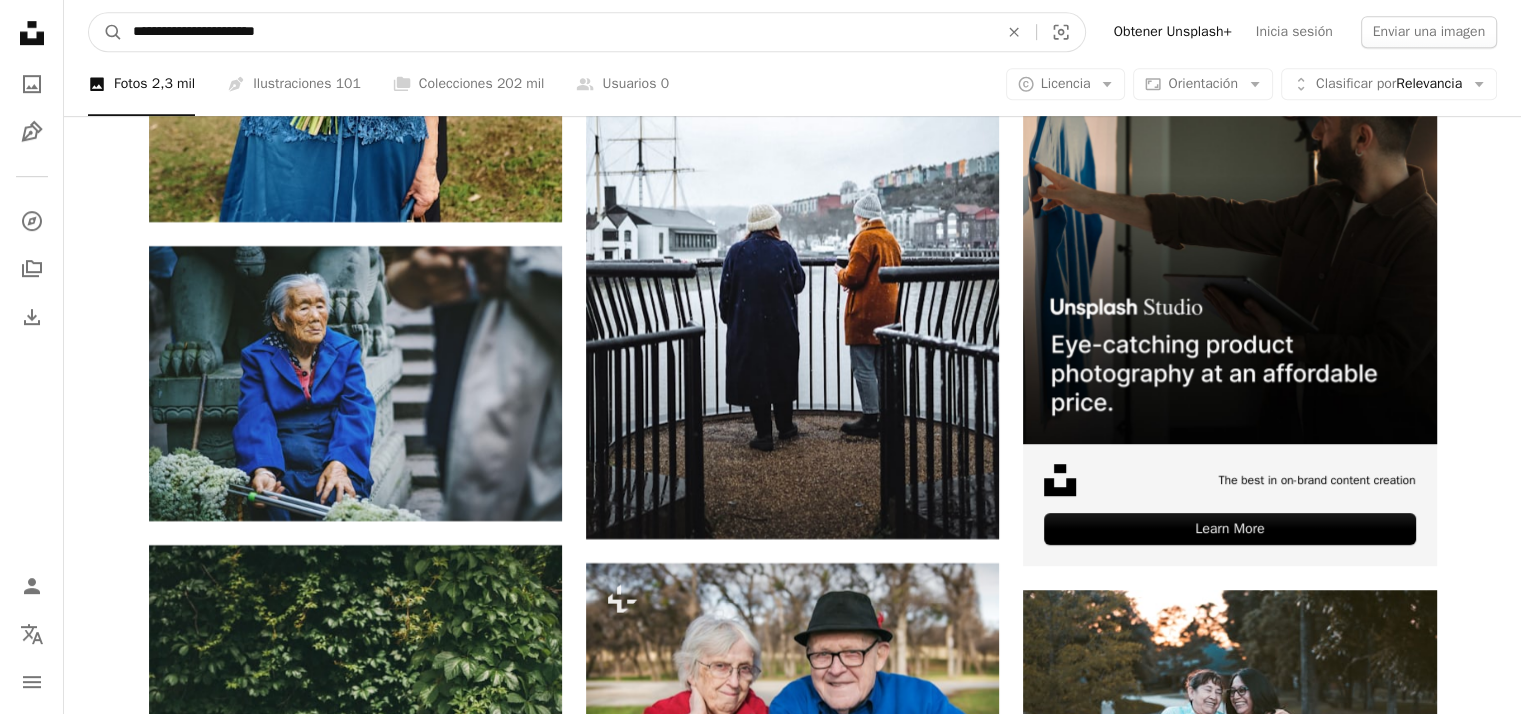 drag, startPoint x: 259, startPoint y: 32, endPoint x: 220, endPoint y: 47, distance: 41.785164 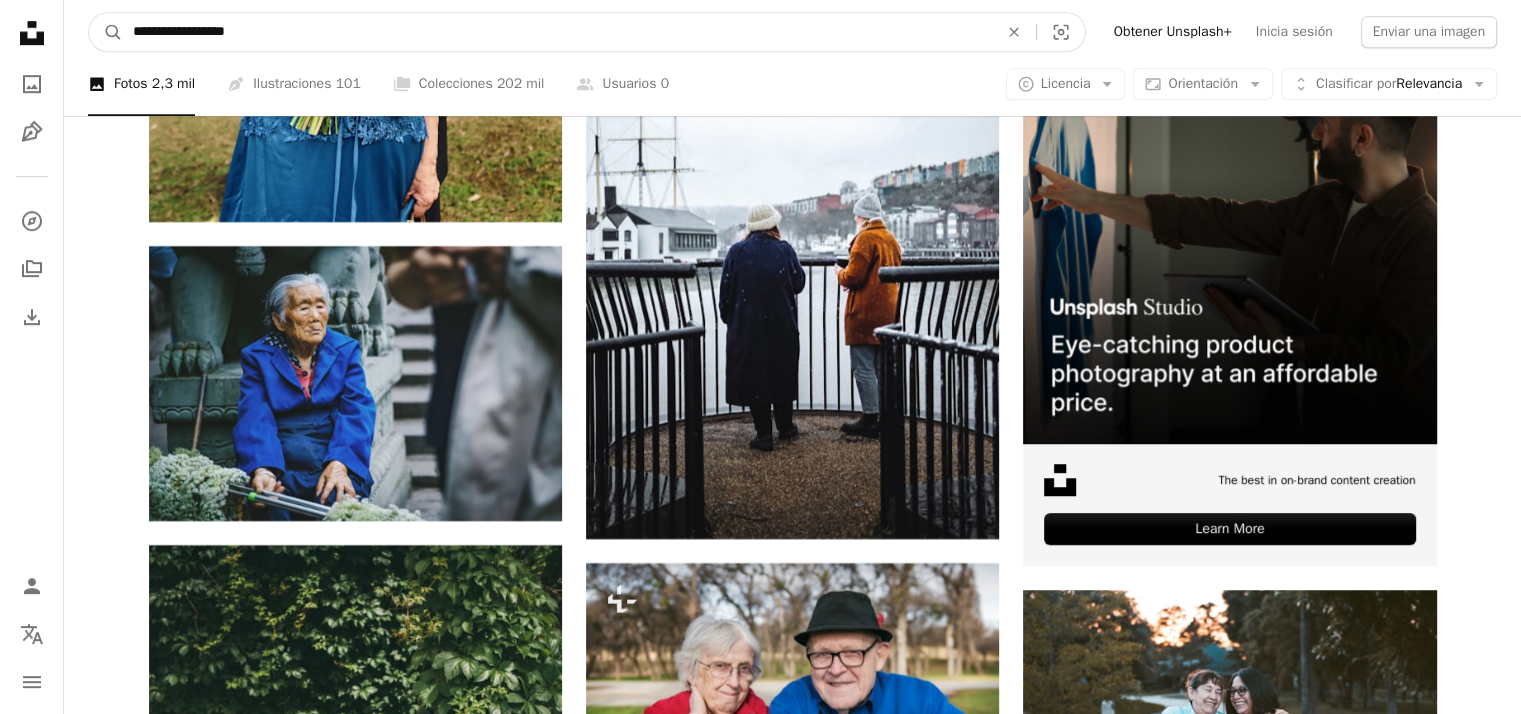 click on "A magnifying glass" at bounding box center [106, 32] 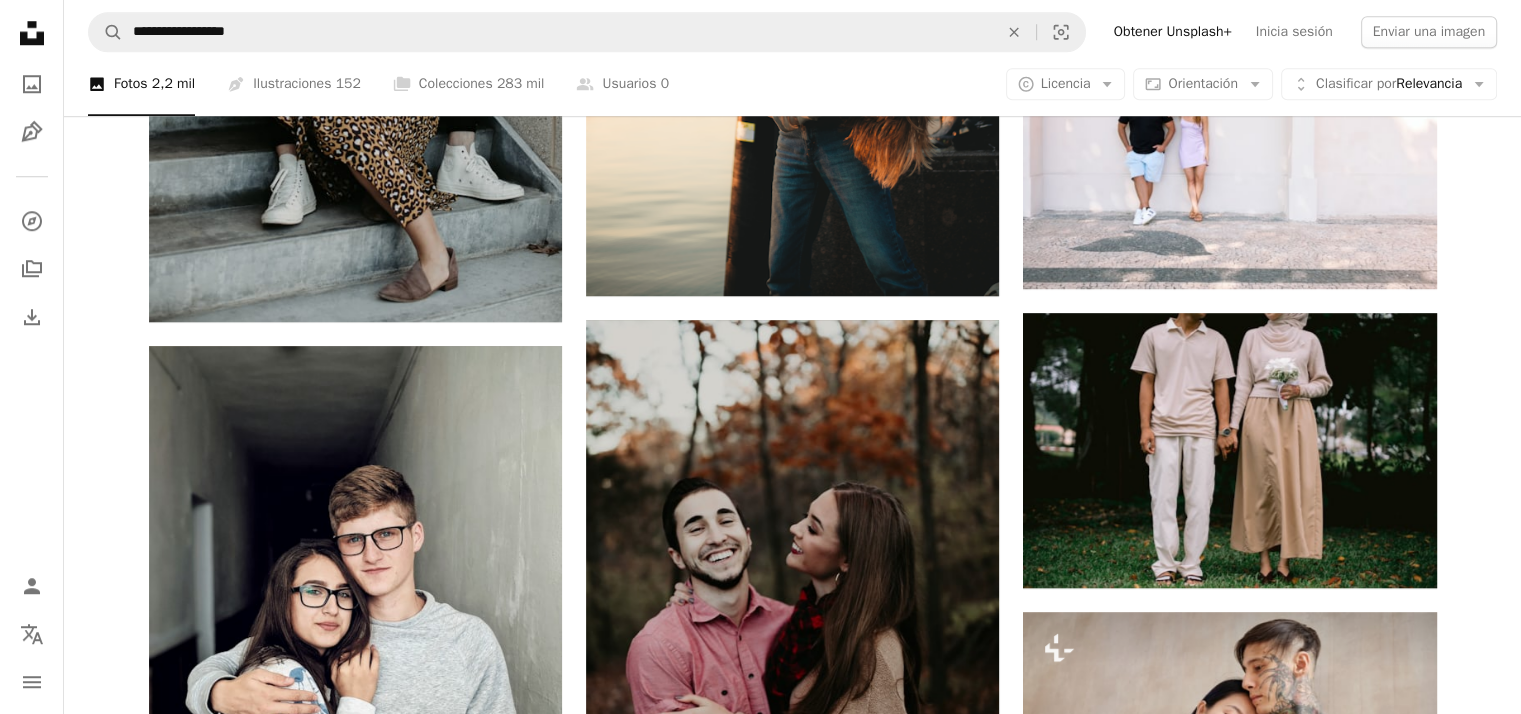 scroll, scrollTop: 2000, scrollLeft: 0, axis: vertical 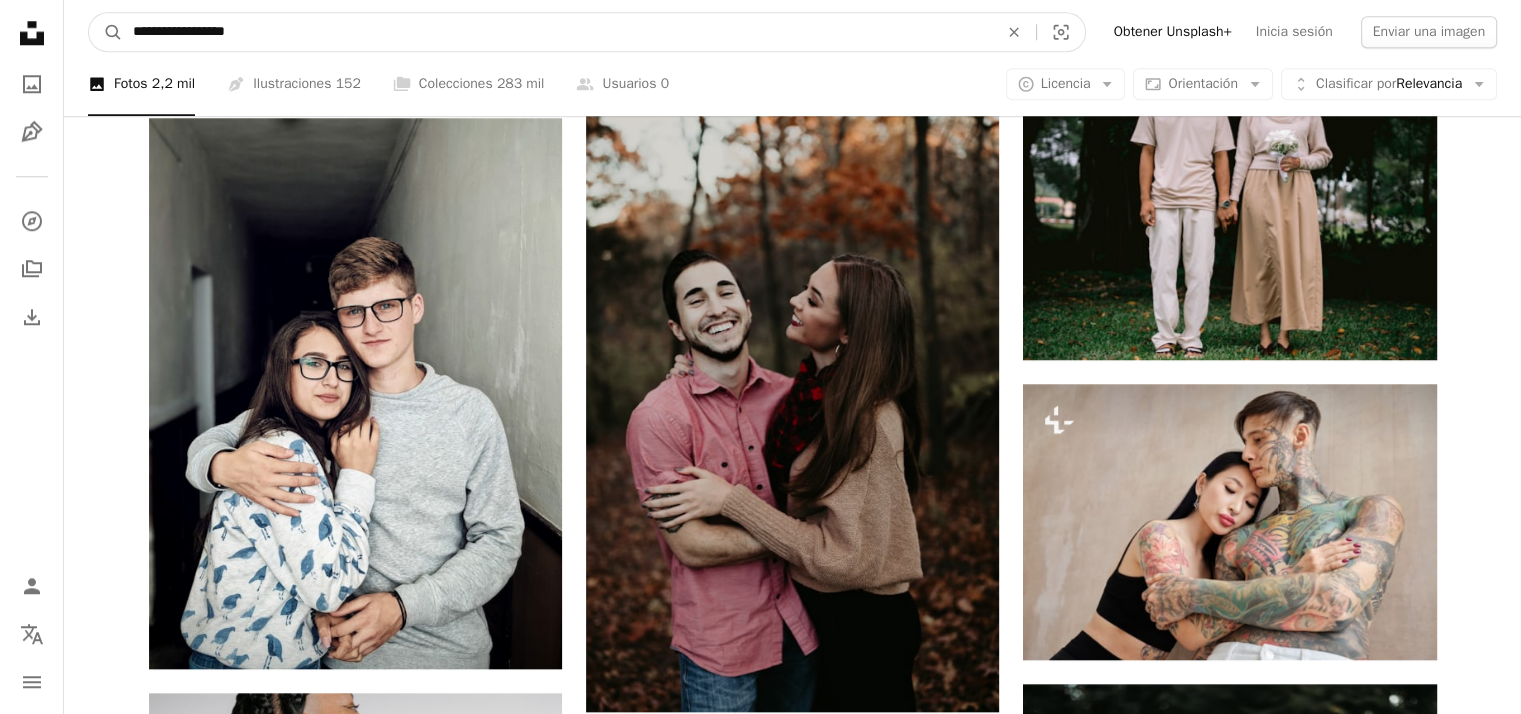 drag, startPoint x: 245, startPoint y: 35, endPoint x: 219, endPoint y: 43, distance: 27.202942 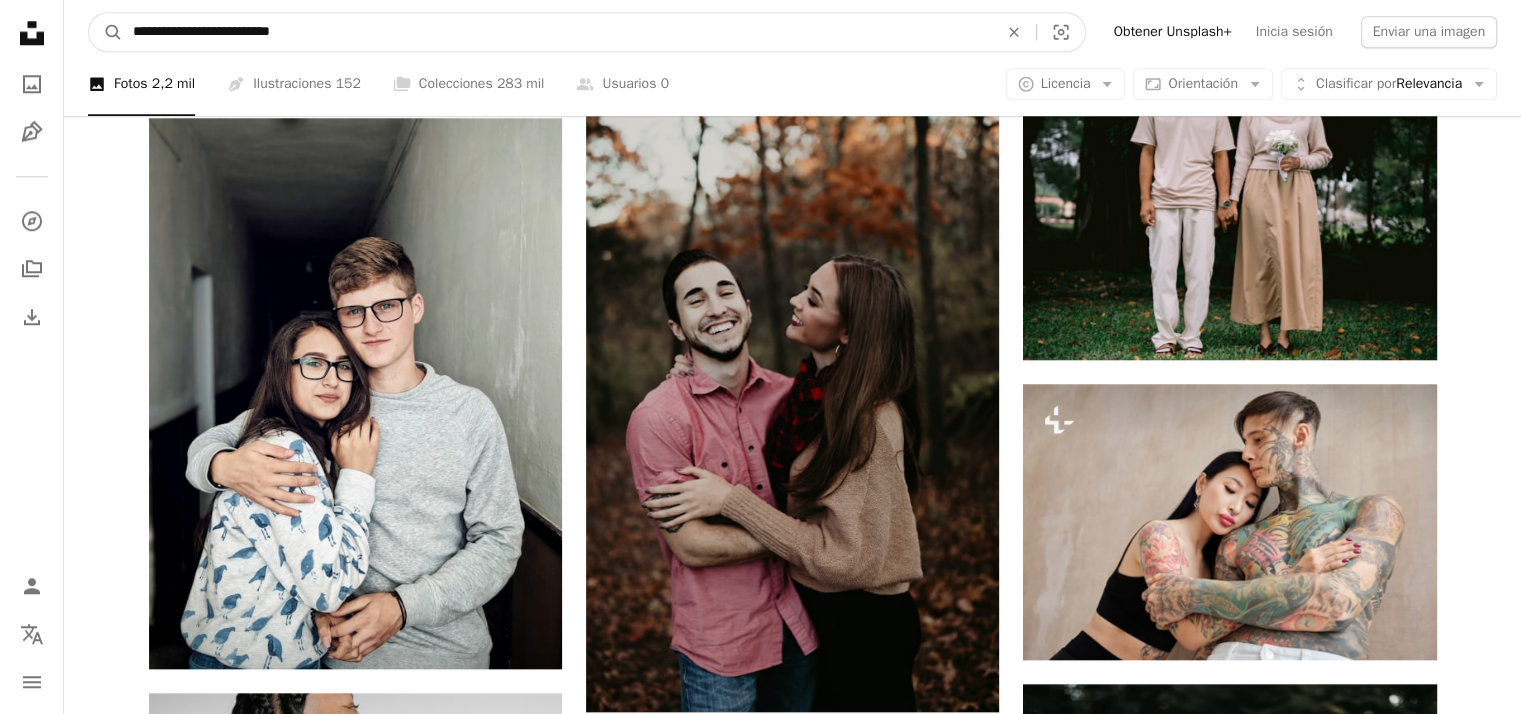 type on "**********" 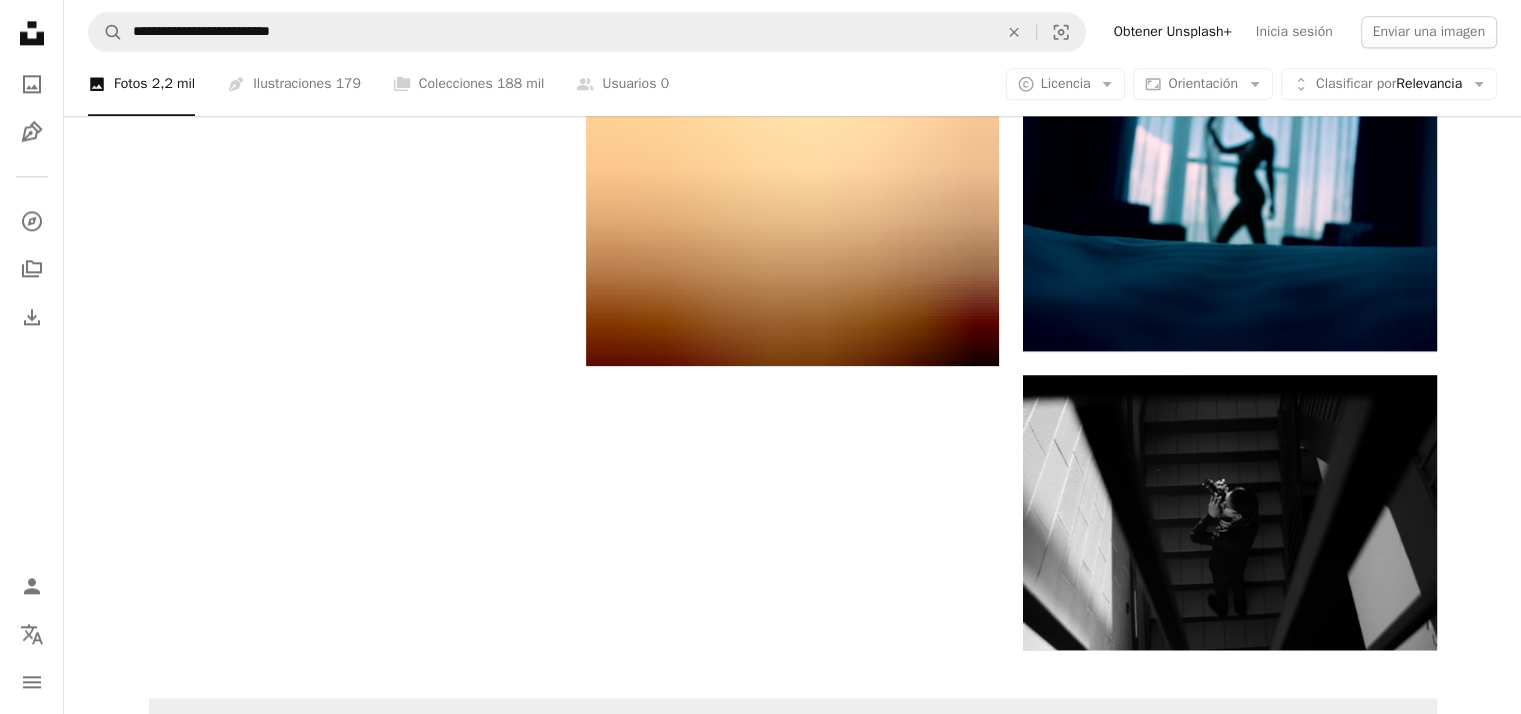 scroll, scrollTop: 2700, scrollLeft: 0, axis: vertical 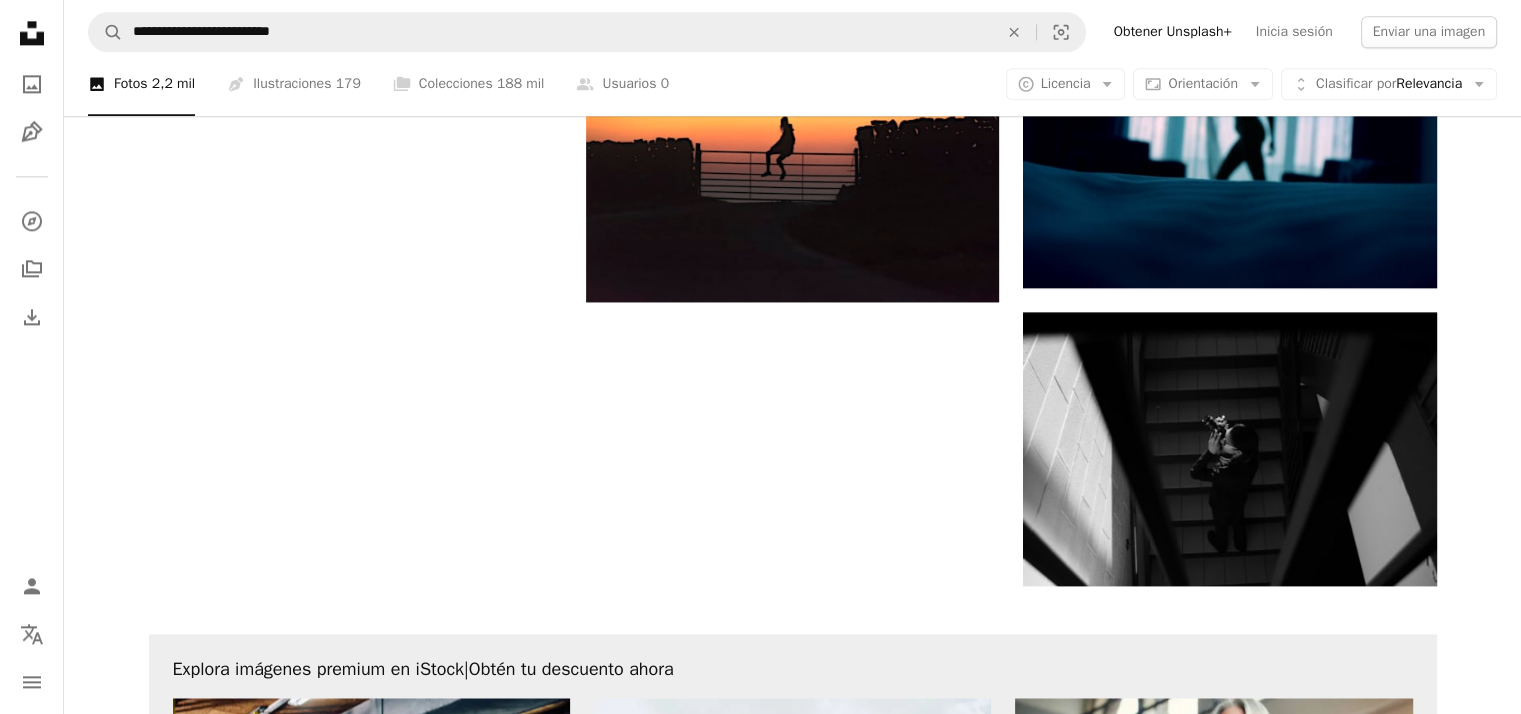 click on "Cargar más" at bounding box center (793, 1388) 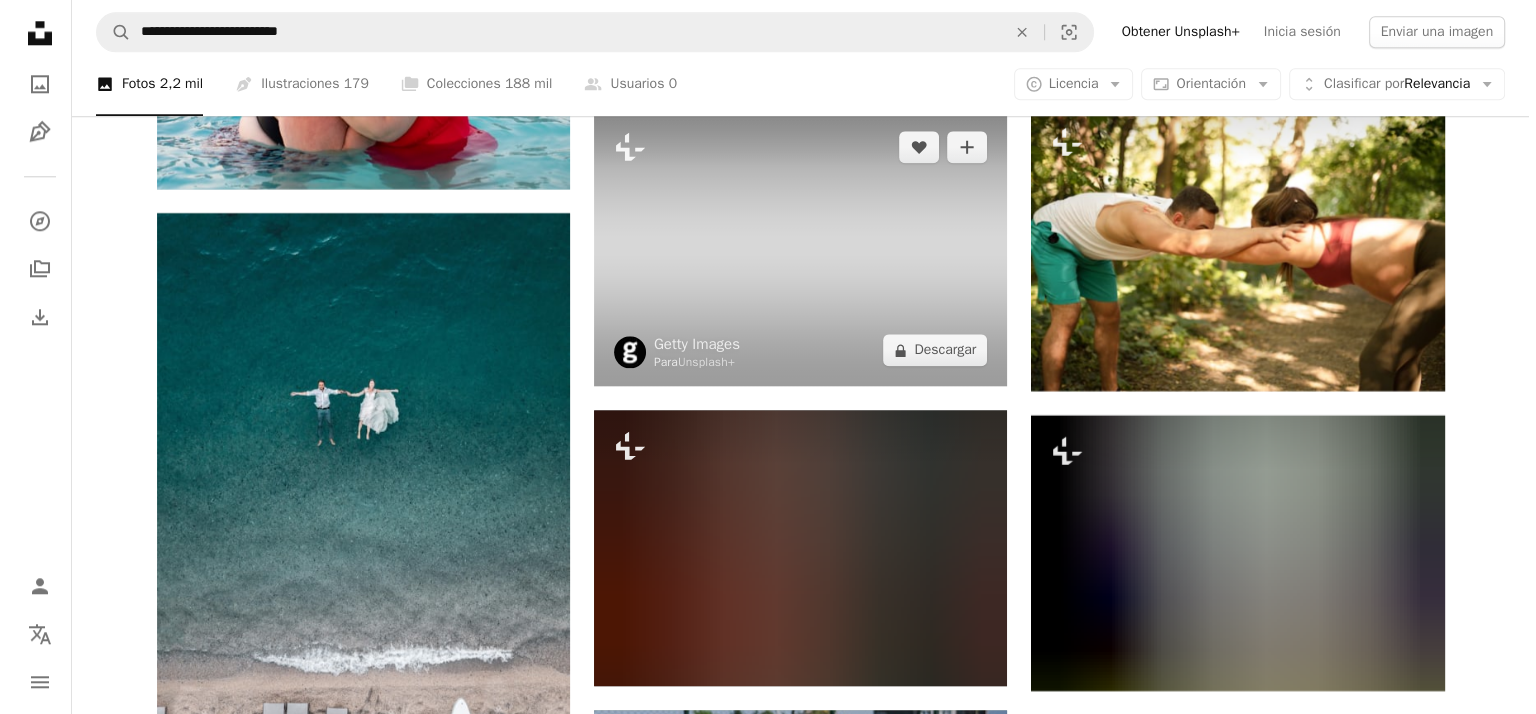 scroll, scrollTop: 25100, scrollLeft: 0, axis: vertical 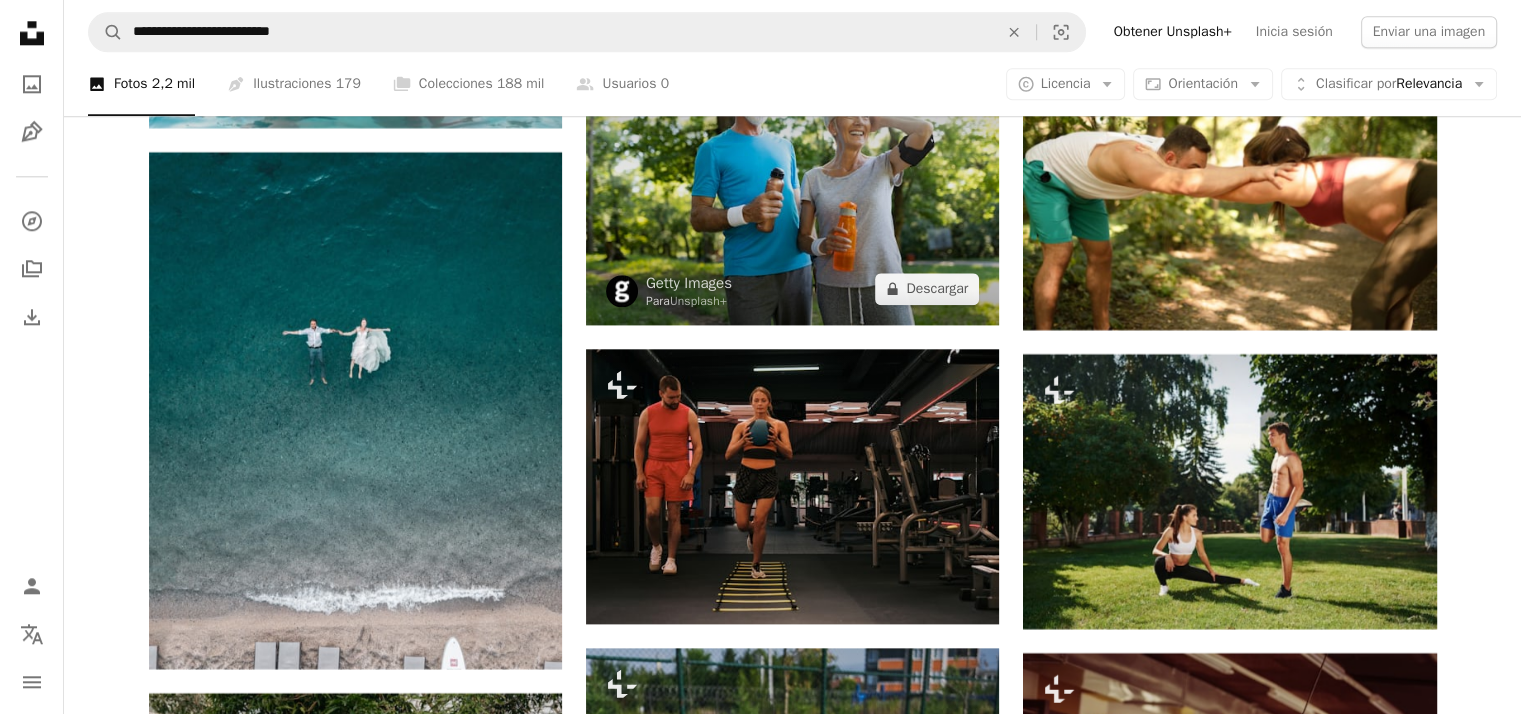 click at bounding box center [792, 187] 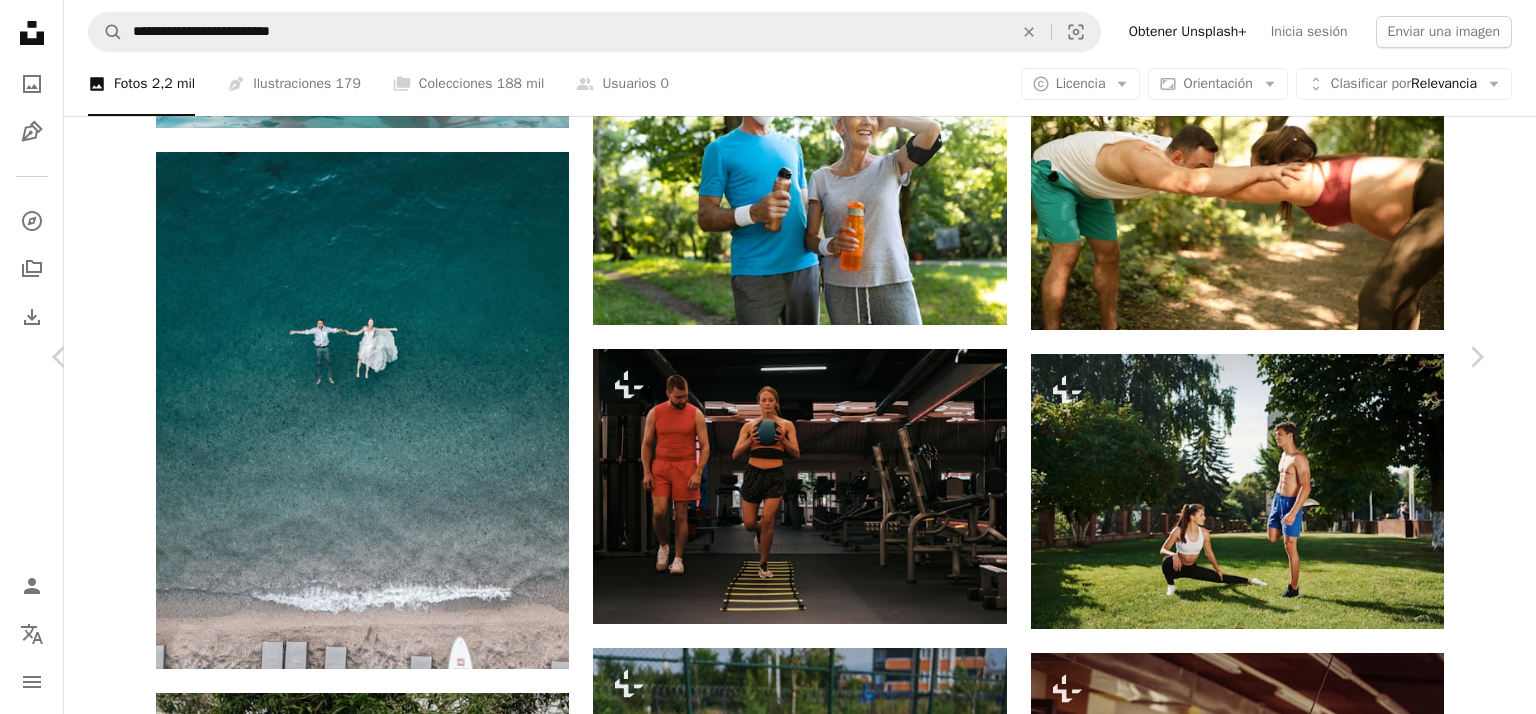 click on "A lock   Descargar" at bounding box center [1324, 4479] 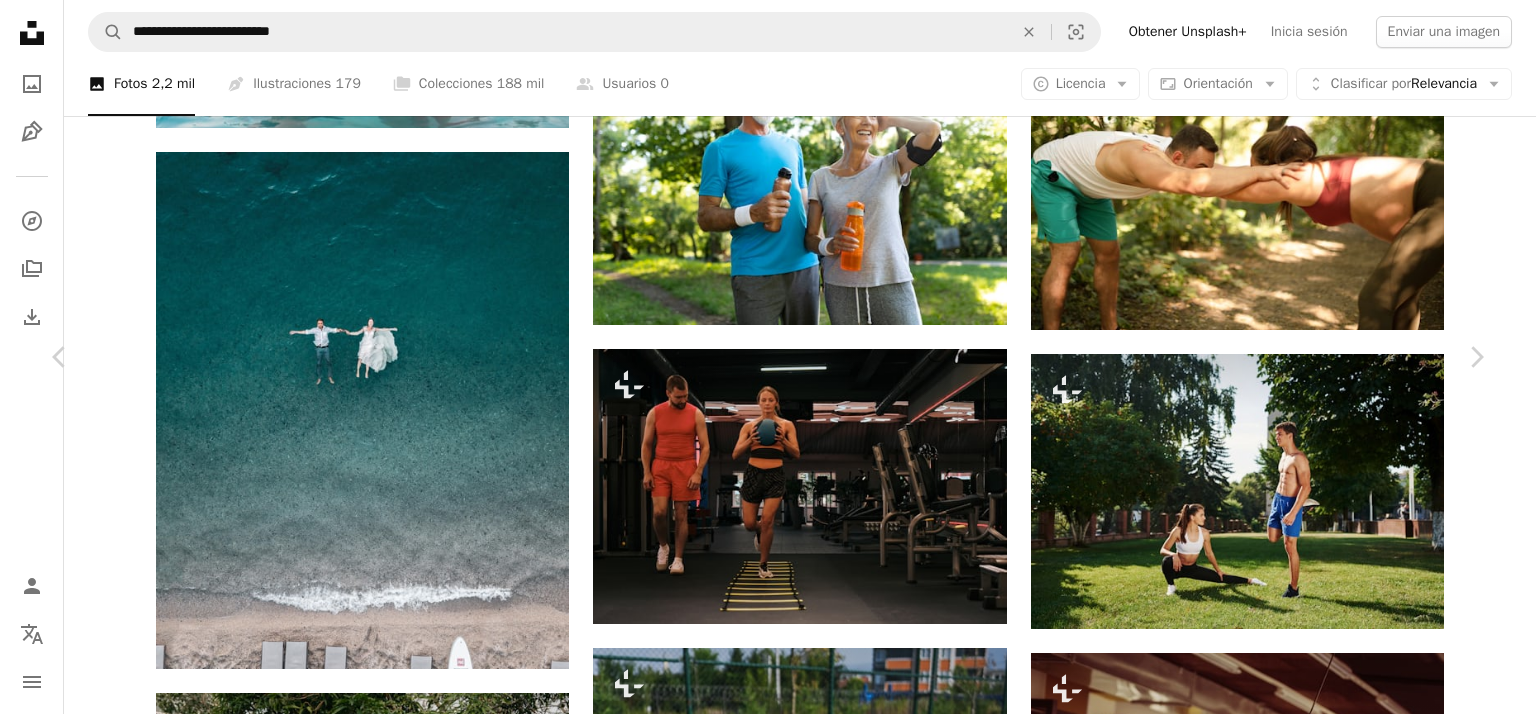 click on "An X shape Imágenes premium, listas para usar. Obtén acceso ilimitado. A plus sign Contenido solo para miembros añadido mensualmente A plus sign Descargas ilimitadas libres de derechos A plus sign Ilustraciones  Nuevo A plus sign Protecciones legales mejoradas anualmente 66 %  de descuento mensualmente 12 $   4 $ USD al mes * Obtener  Unsplash+ *Cuando se paga anualmente, se factura por adelantado  48 $ Más los impuestos aplicables. Se renueva automáticamente. Cancela cuando quieras." at bounding box center [768, 4789] 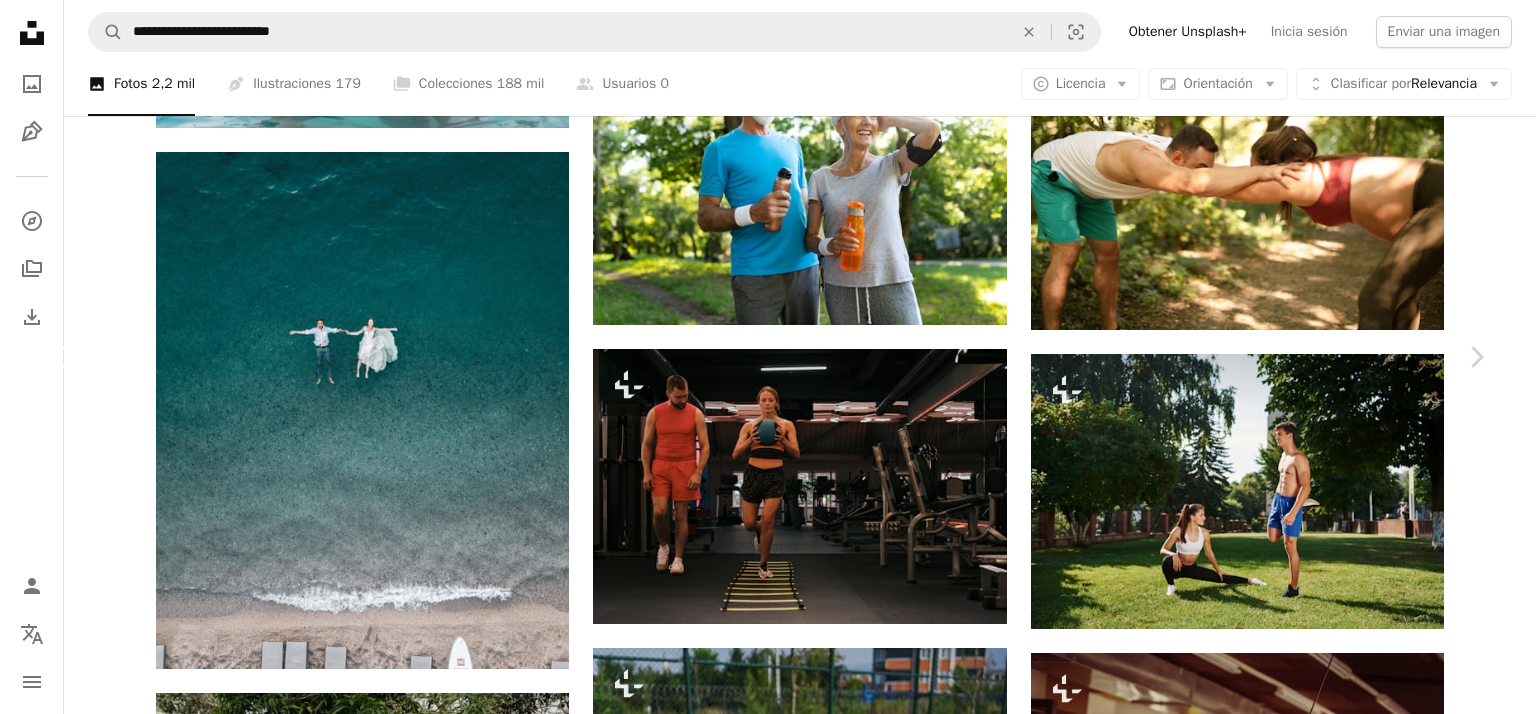 click on "Chevron left" at bounding box center [60, 357] 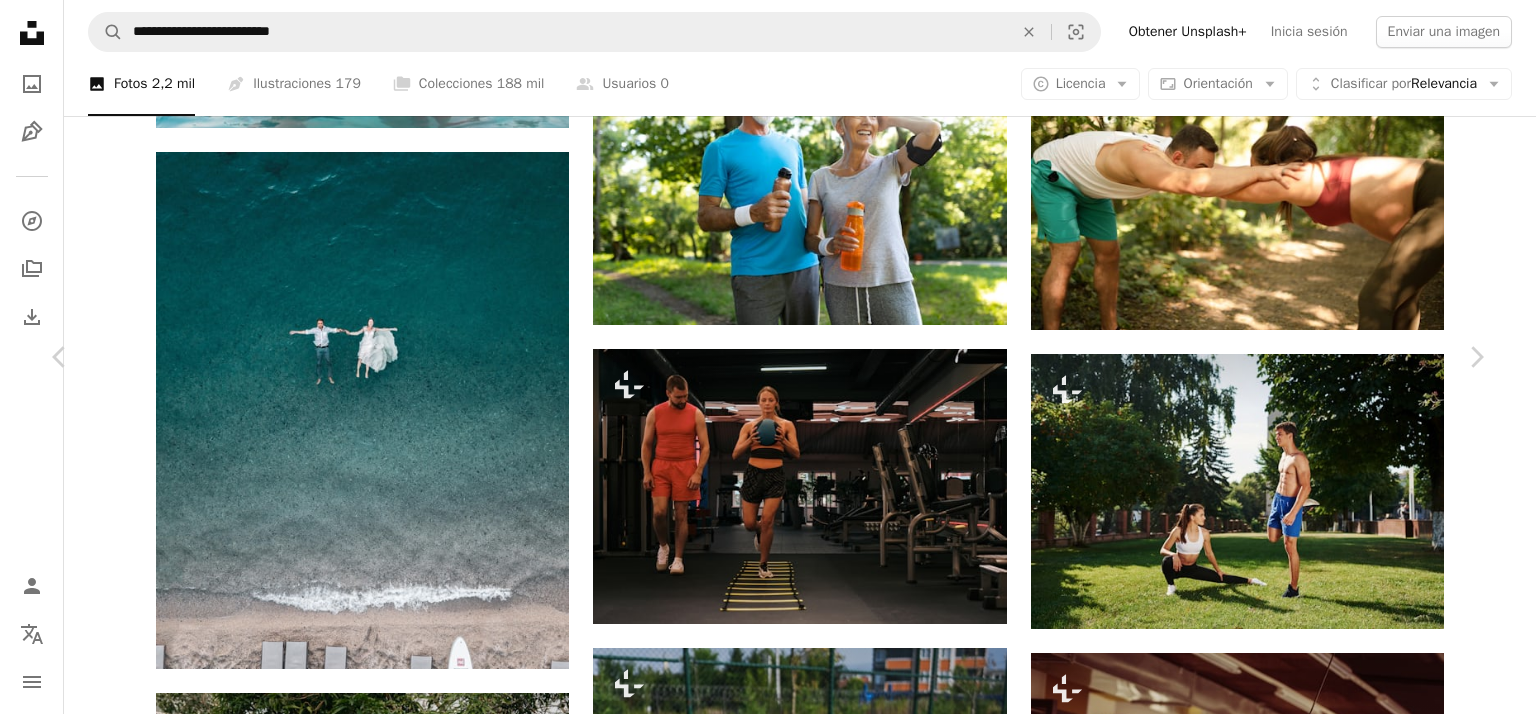scroll, scrollTop: 200, scrollLeft: 0, axis: vertical 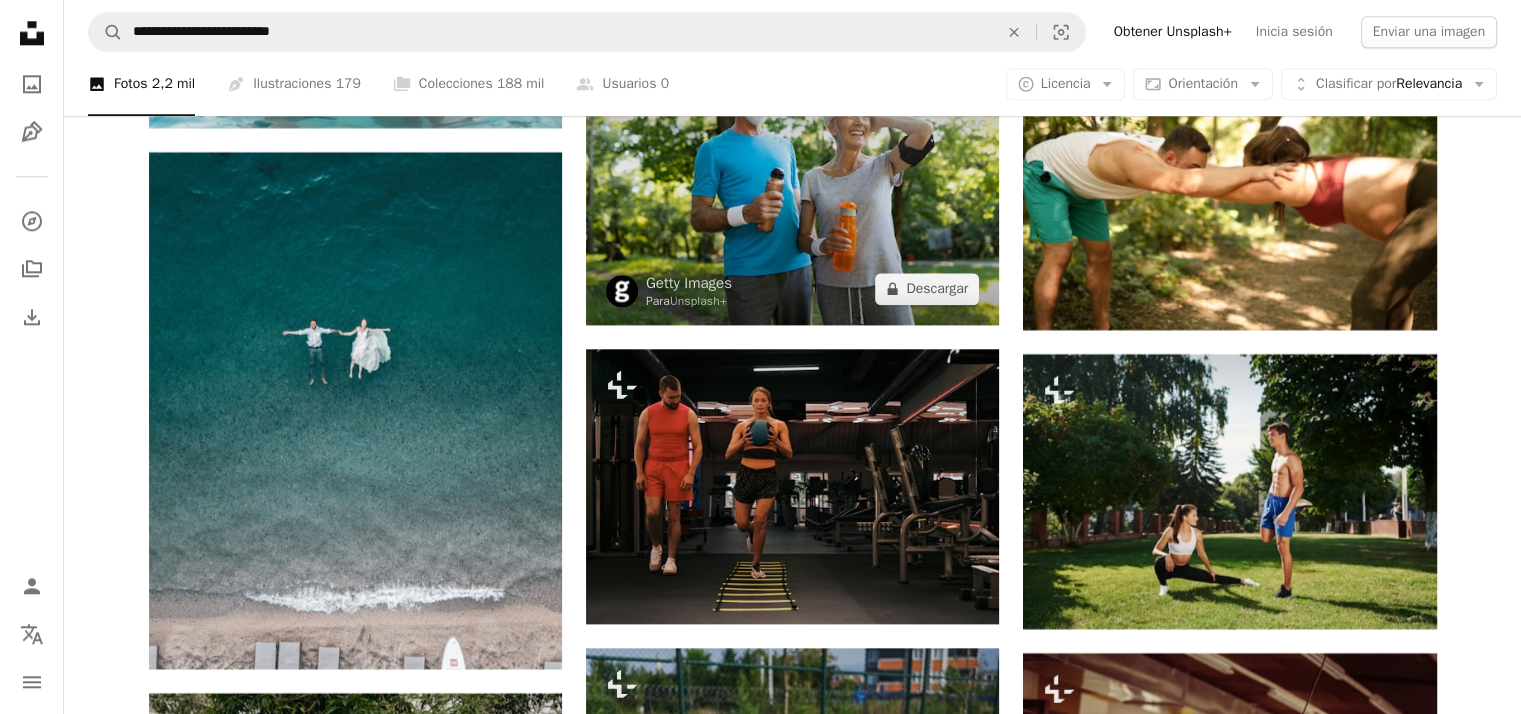click at bounding box center (792, 187) 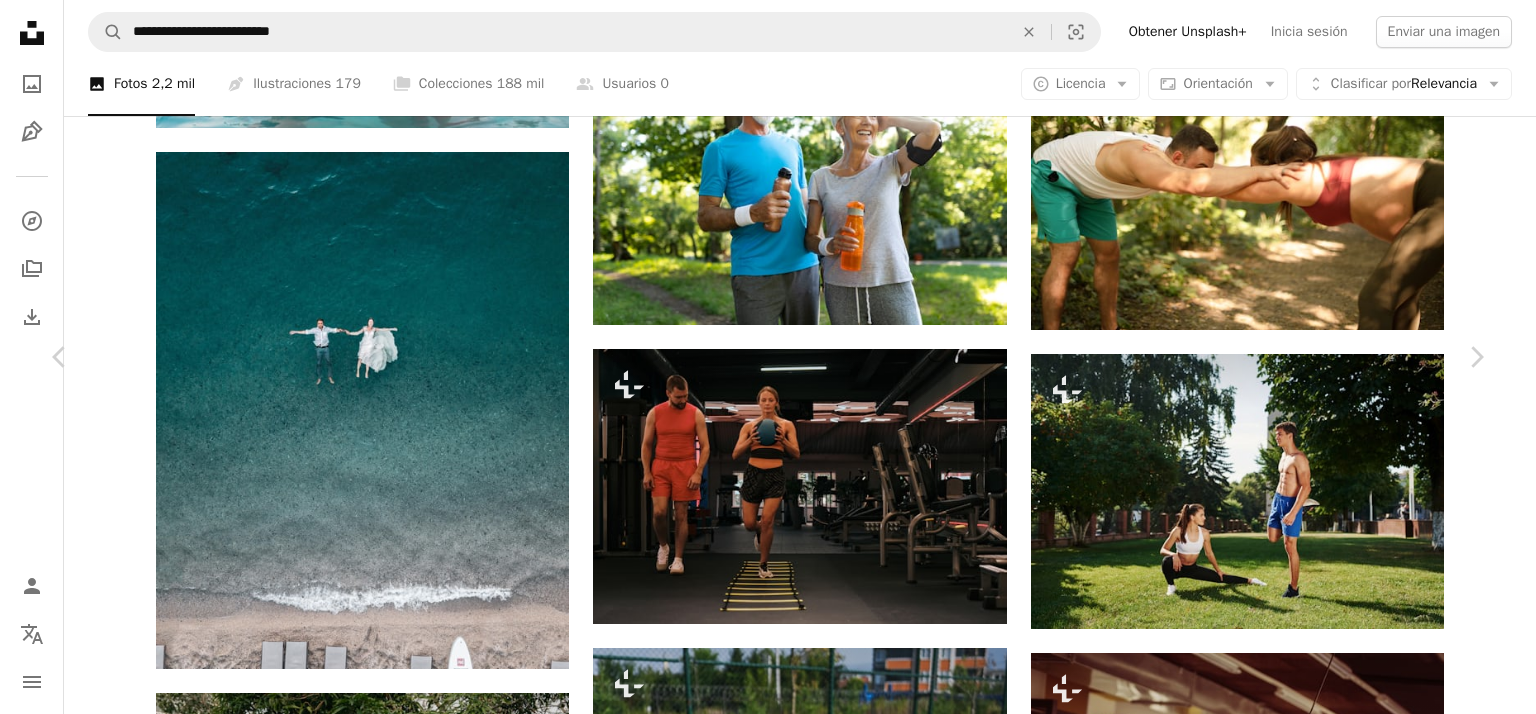 scroll, scrollTop: 1300, scrollLeft: 0, axis: vertical 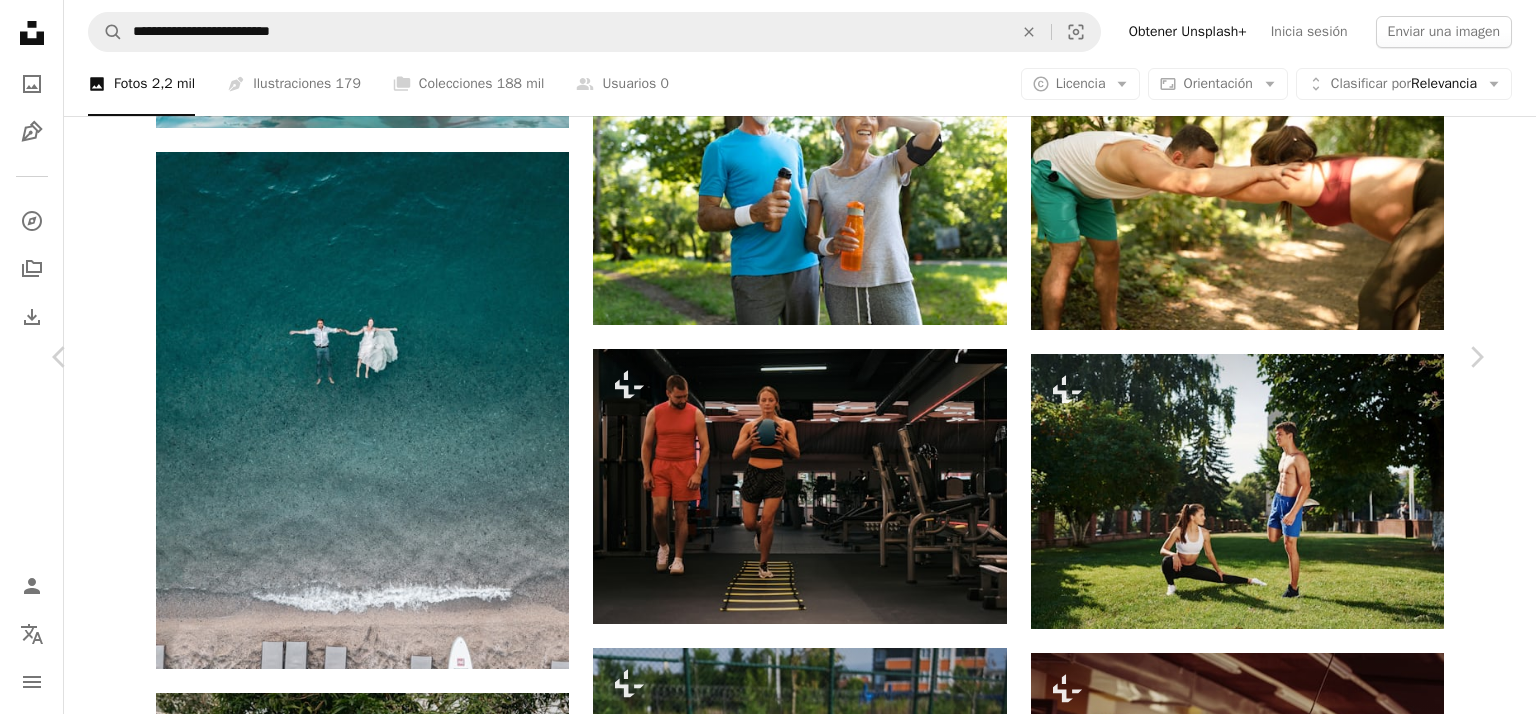 click at bounding box center [341, 4694] 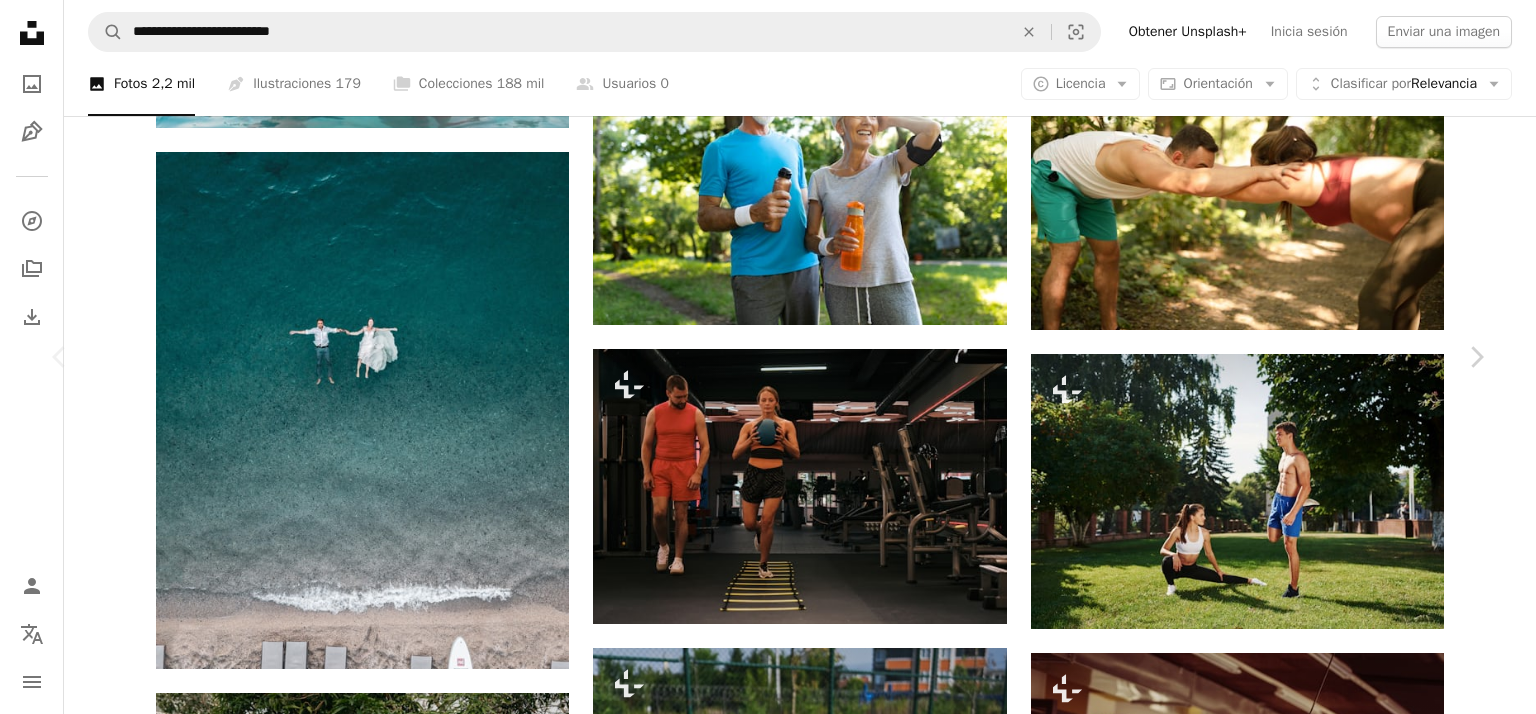 scroll, scrollTop: 0, scrollLeft: 0, axis: both 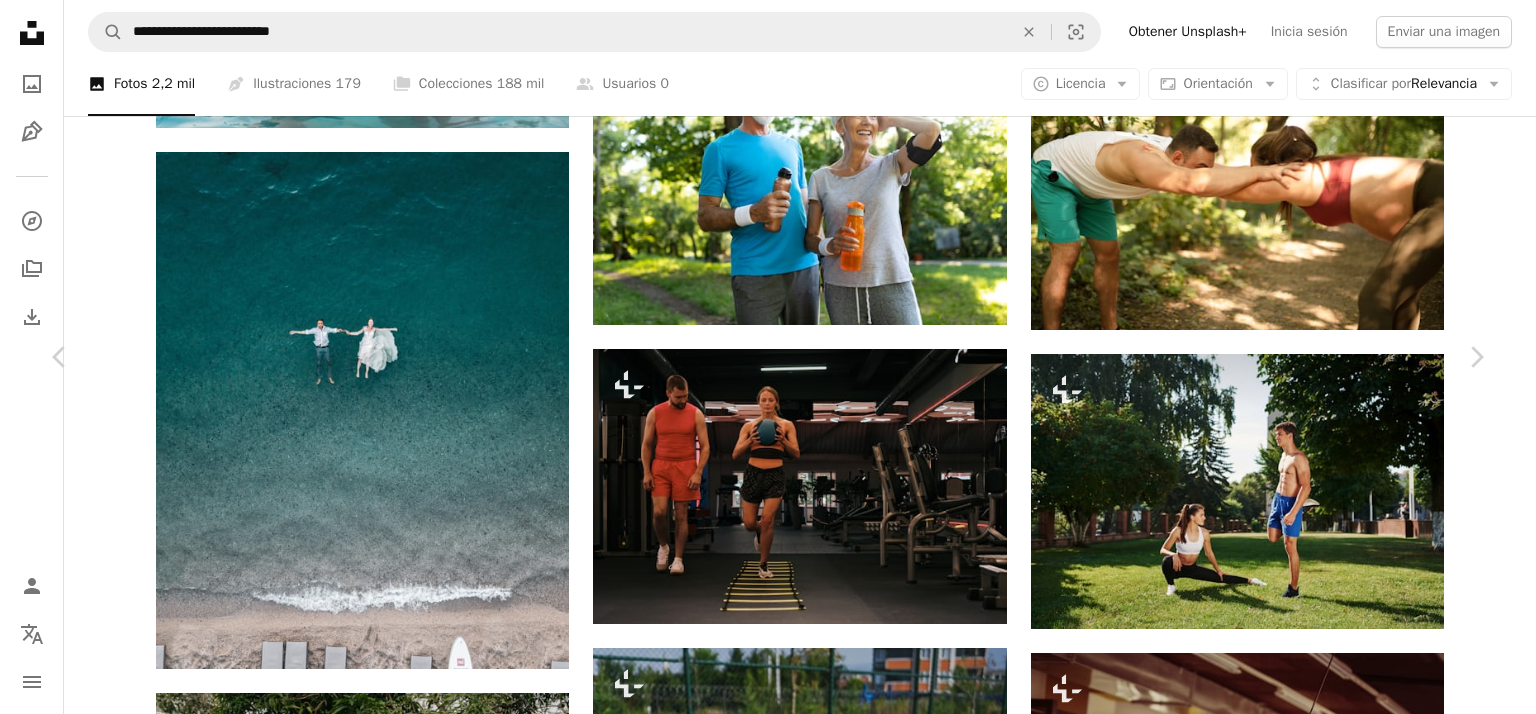 click at bounding box center [760, 4769] 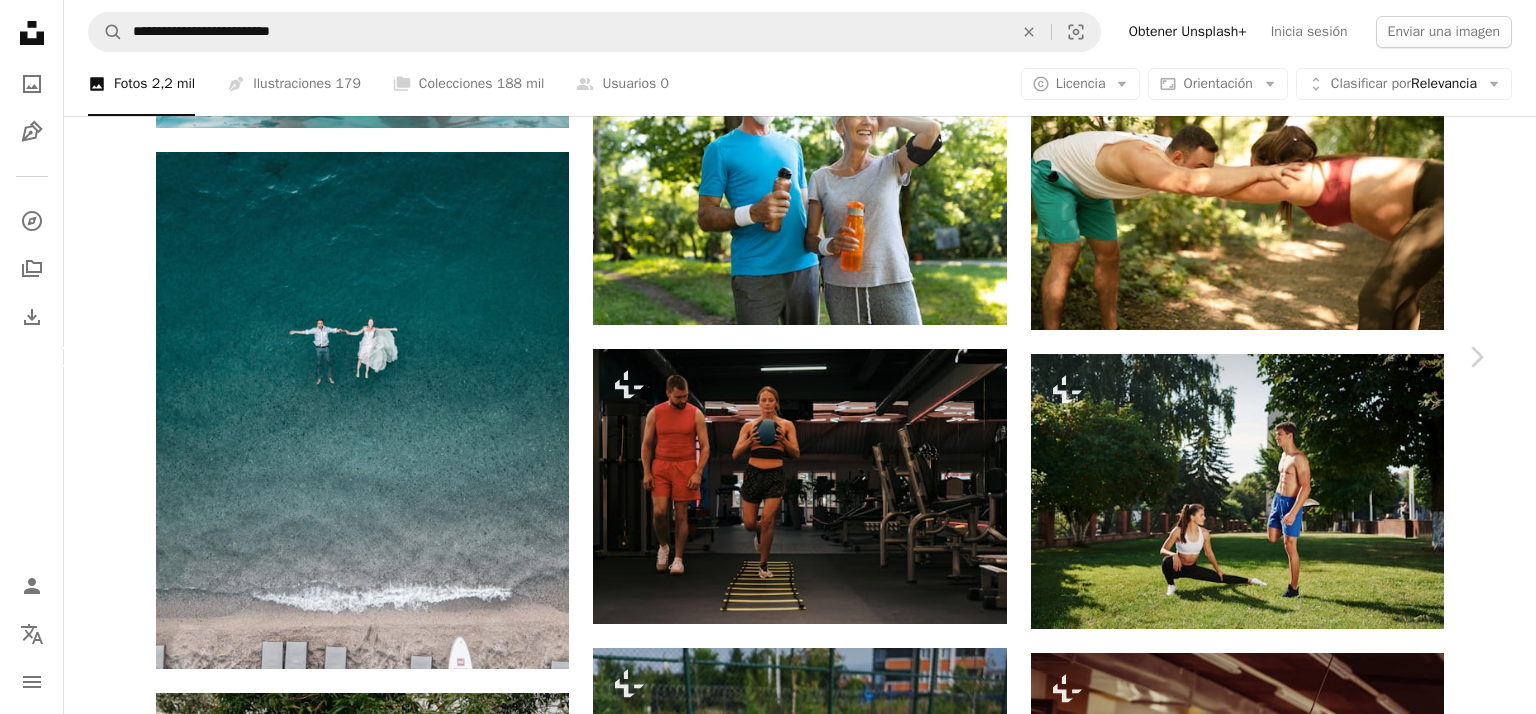 click on "Chevron left" at bounding box center (60, 357) 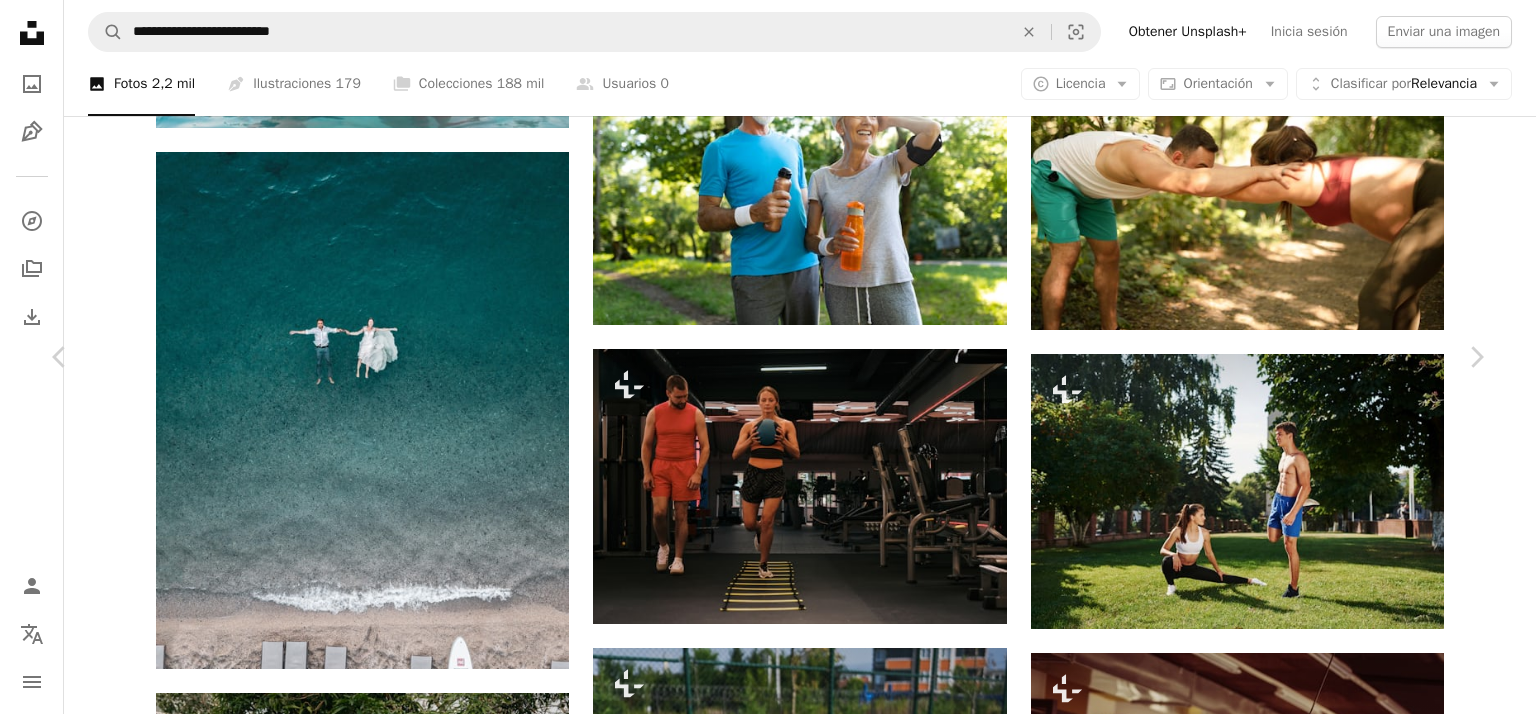 scroll, scrollTop: 1100, scrollLeft: 0, axis: vertical 